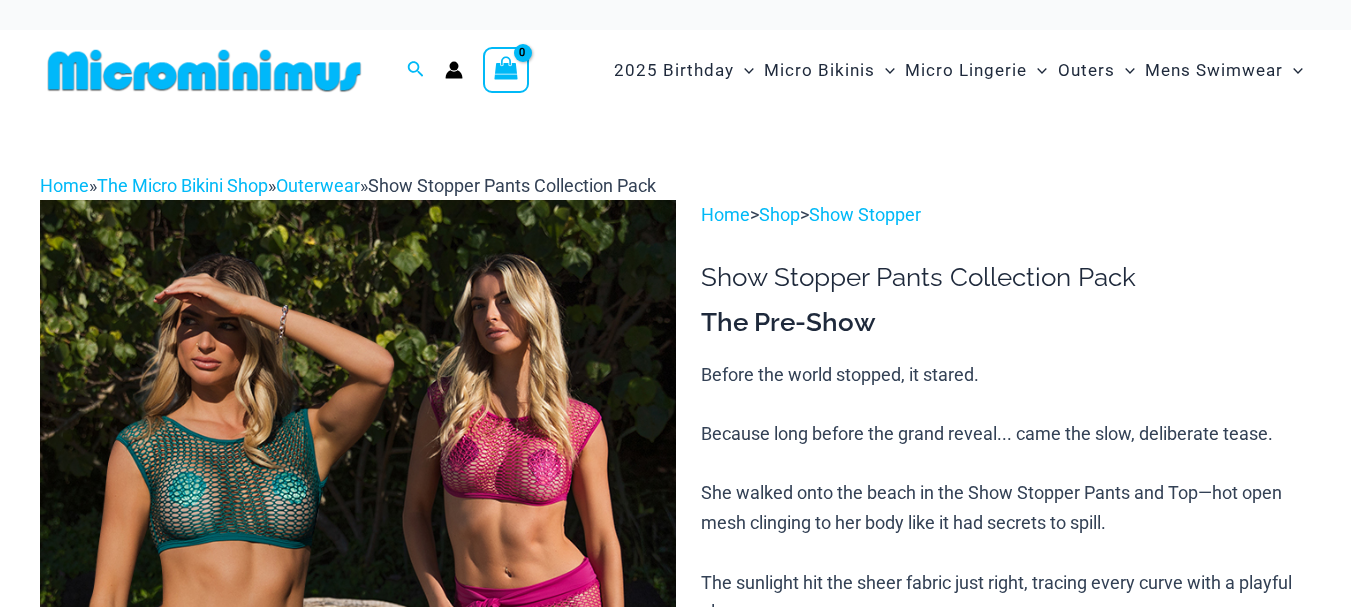 scroll, scrollTop: 0, scrollLeft: 0, axis: both 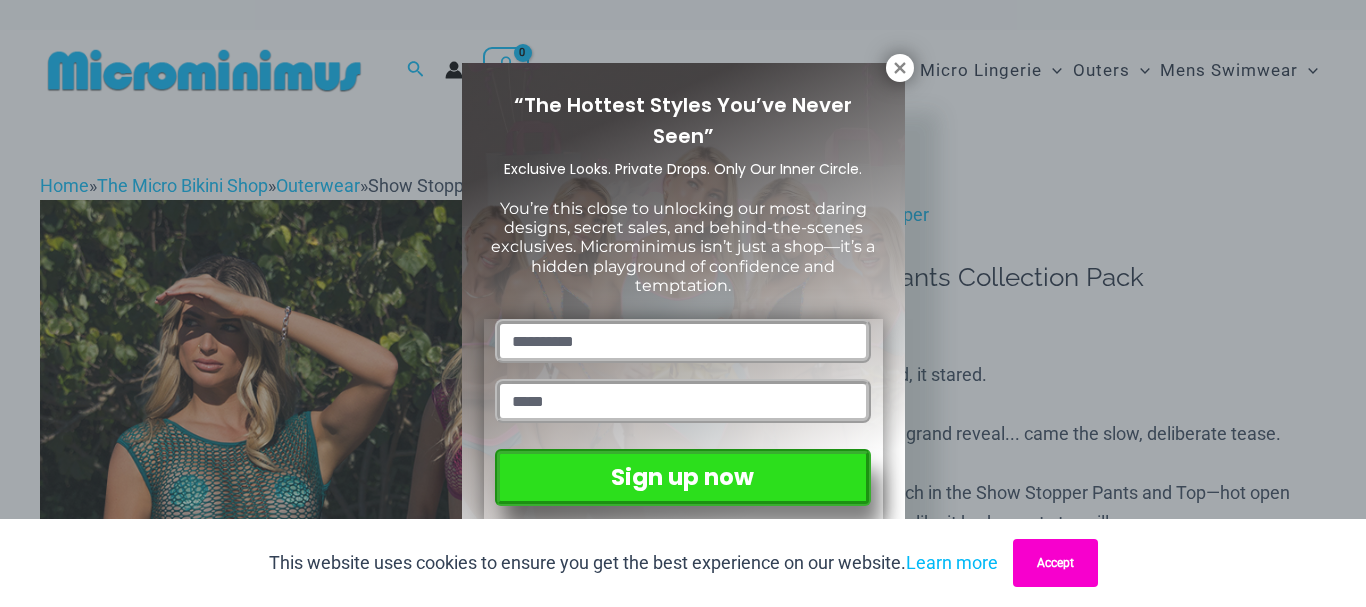 click on "Accept" at bounding box center [1055, 563] 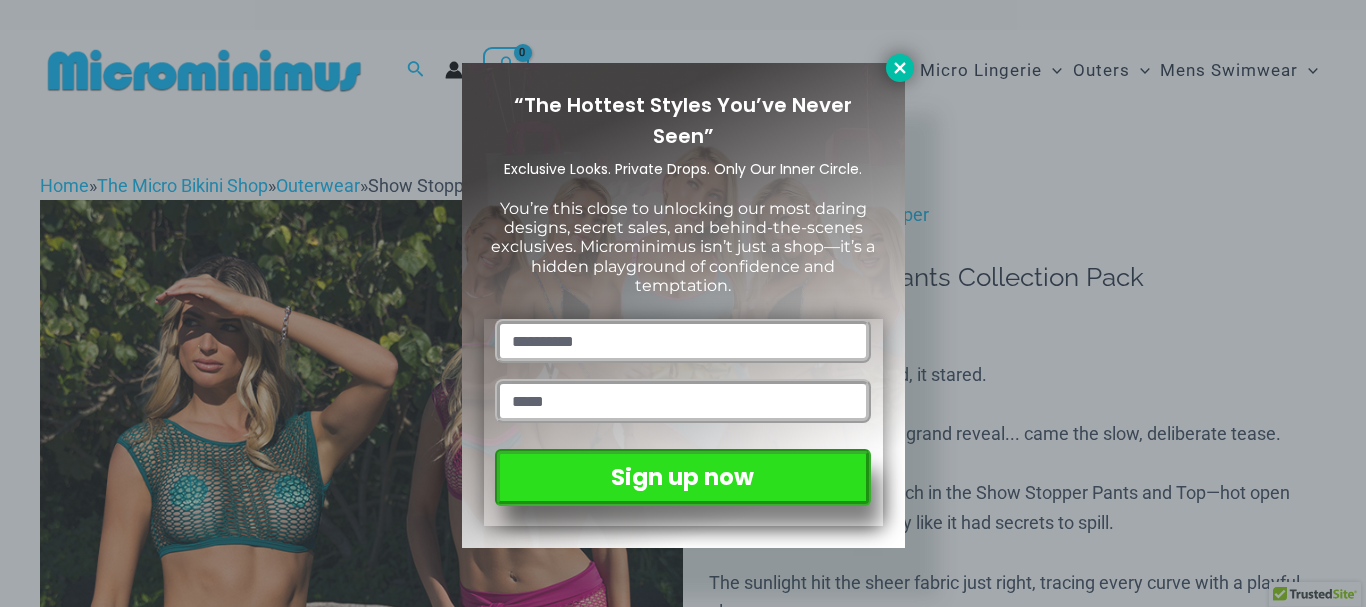 click 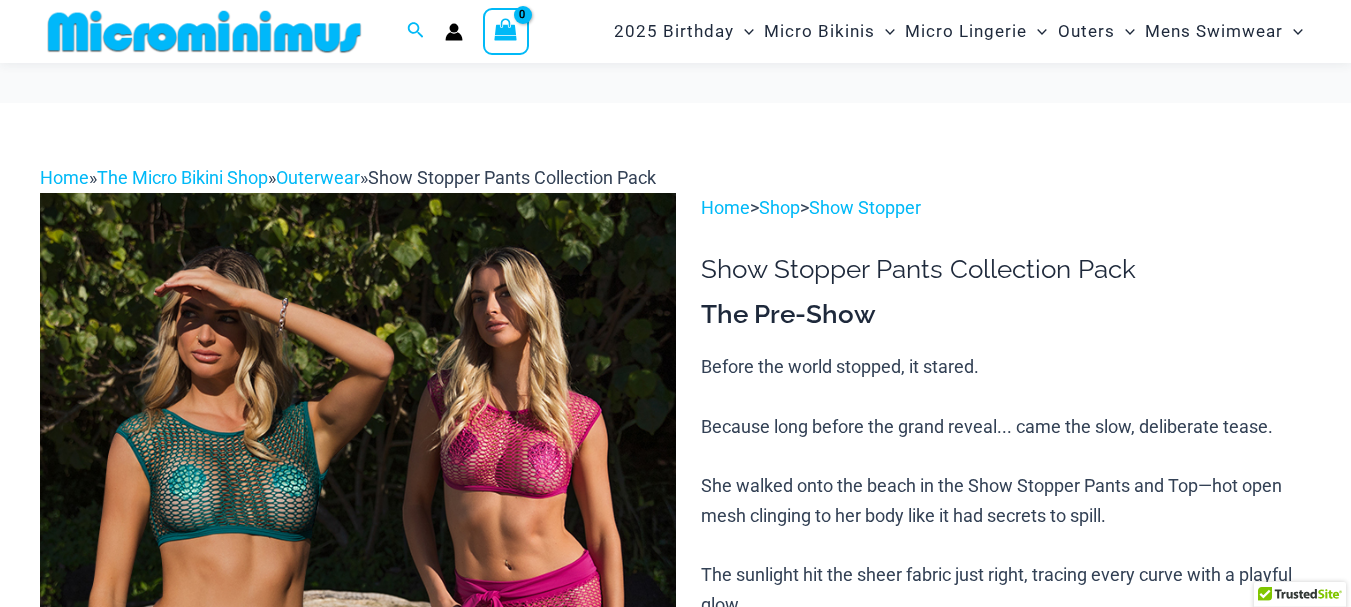 scroll, scrollTop: 282, scrollLeft: 0, axis: vertical 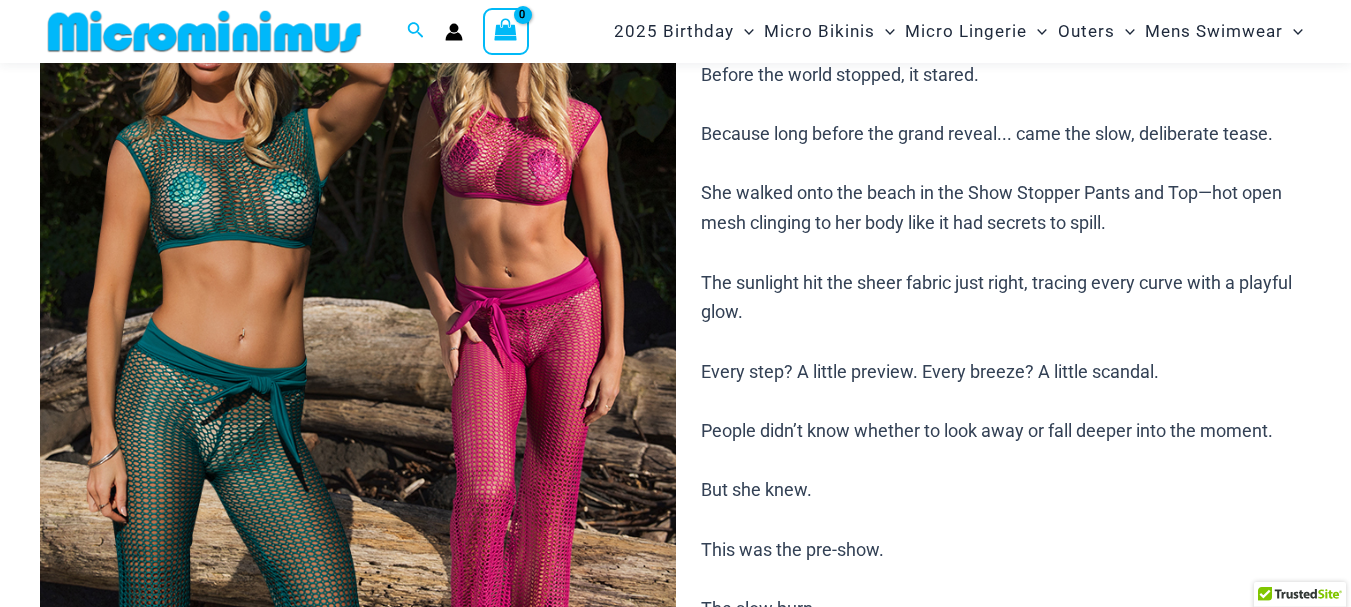 click at bounding box center (358, 376) 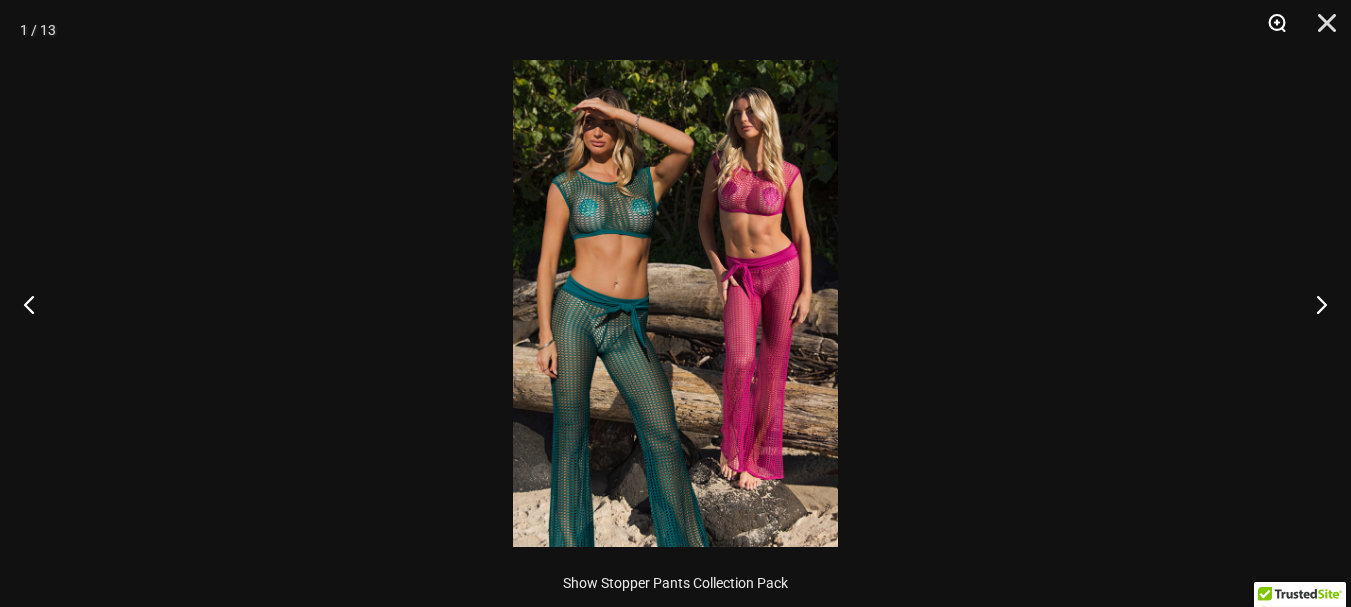 click at bounding box center [1270, 30] 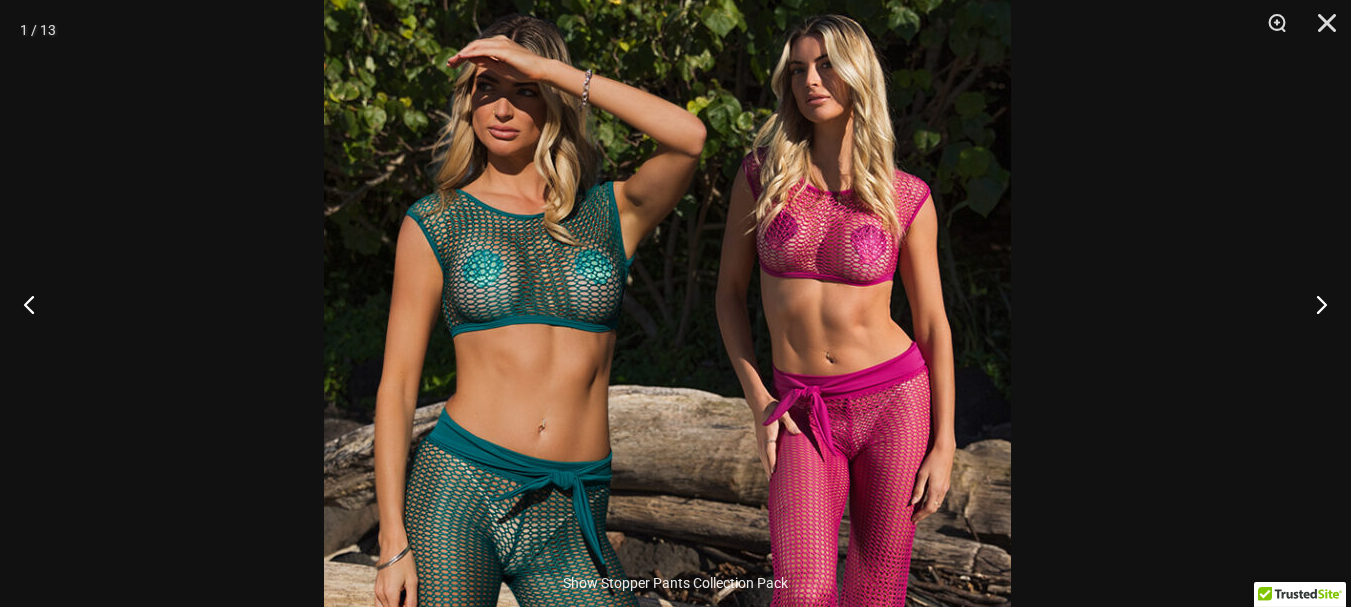 click at bounding box center [667, 471] 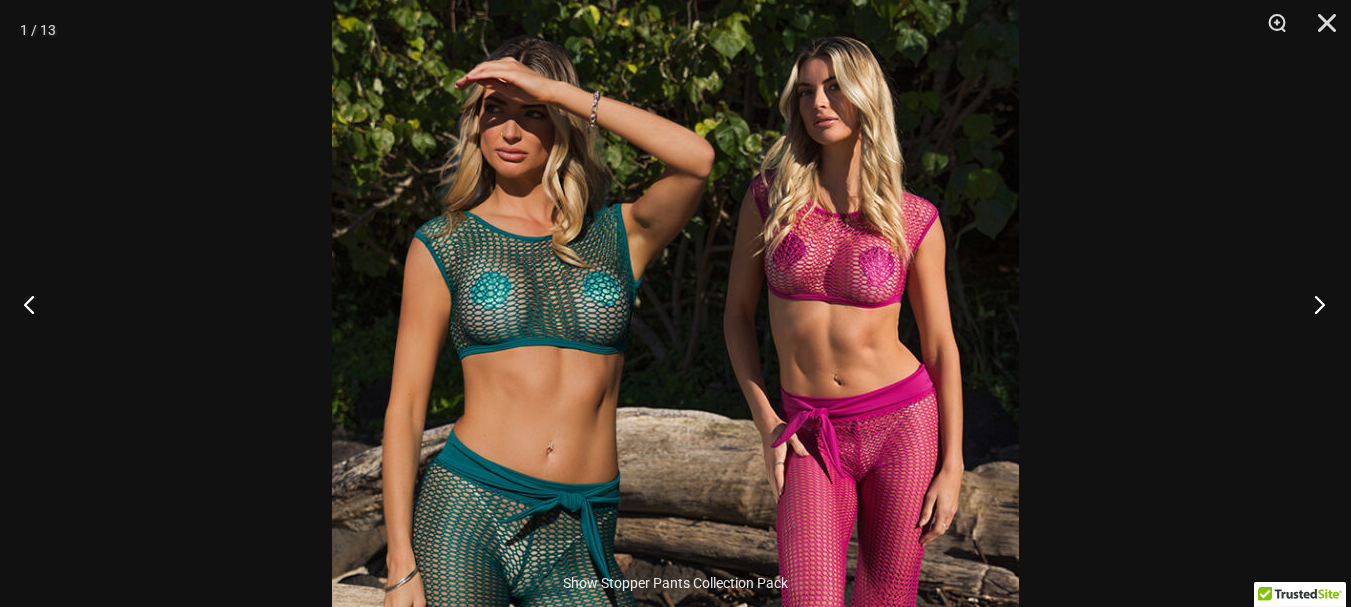 click at bounding box center (1313, 304) 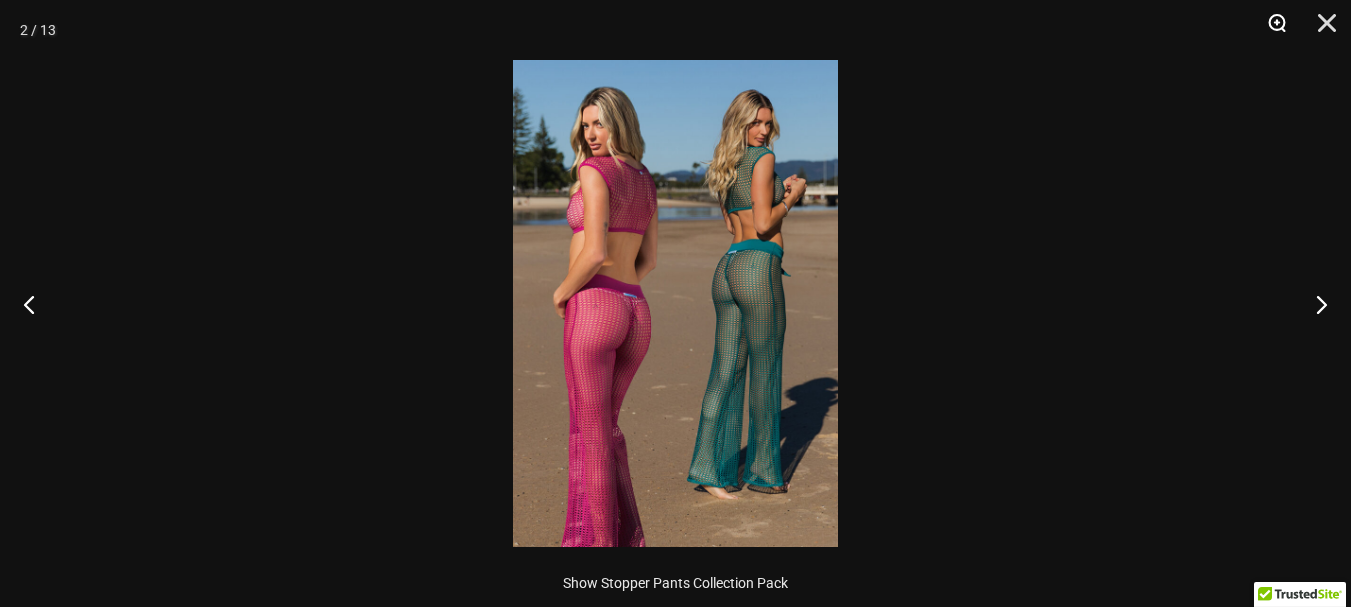 click at bounding box center [1270, 30] 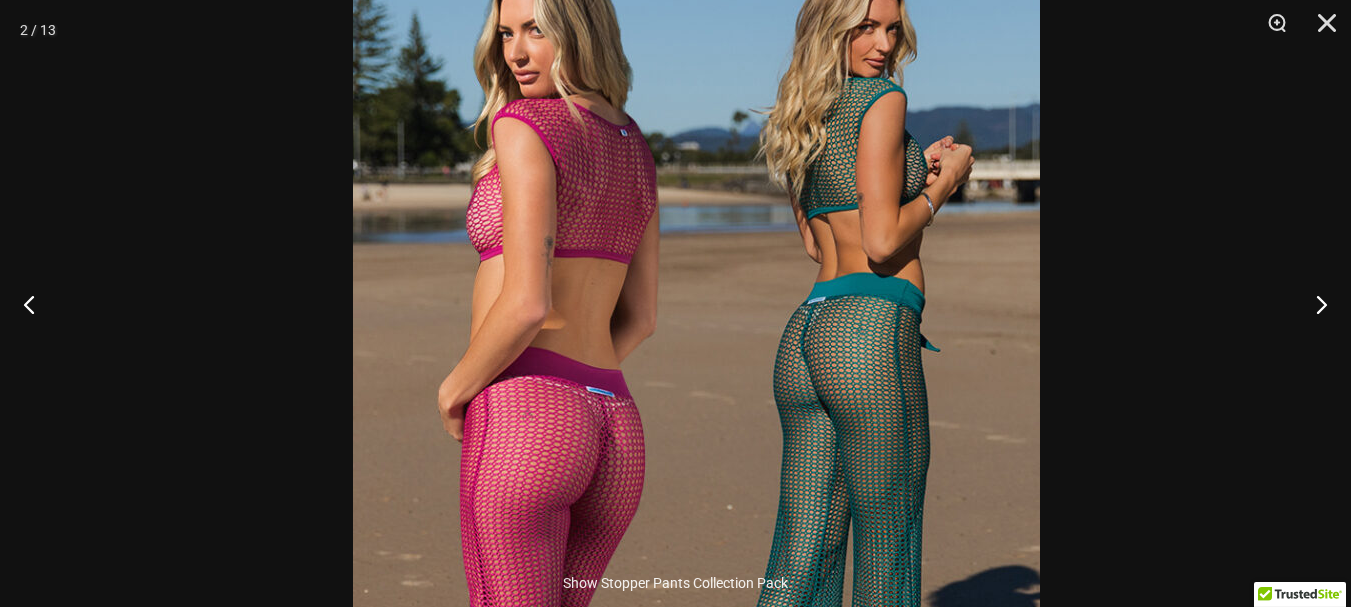 click at bounding box center [696, 409] 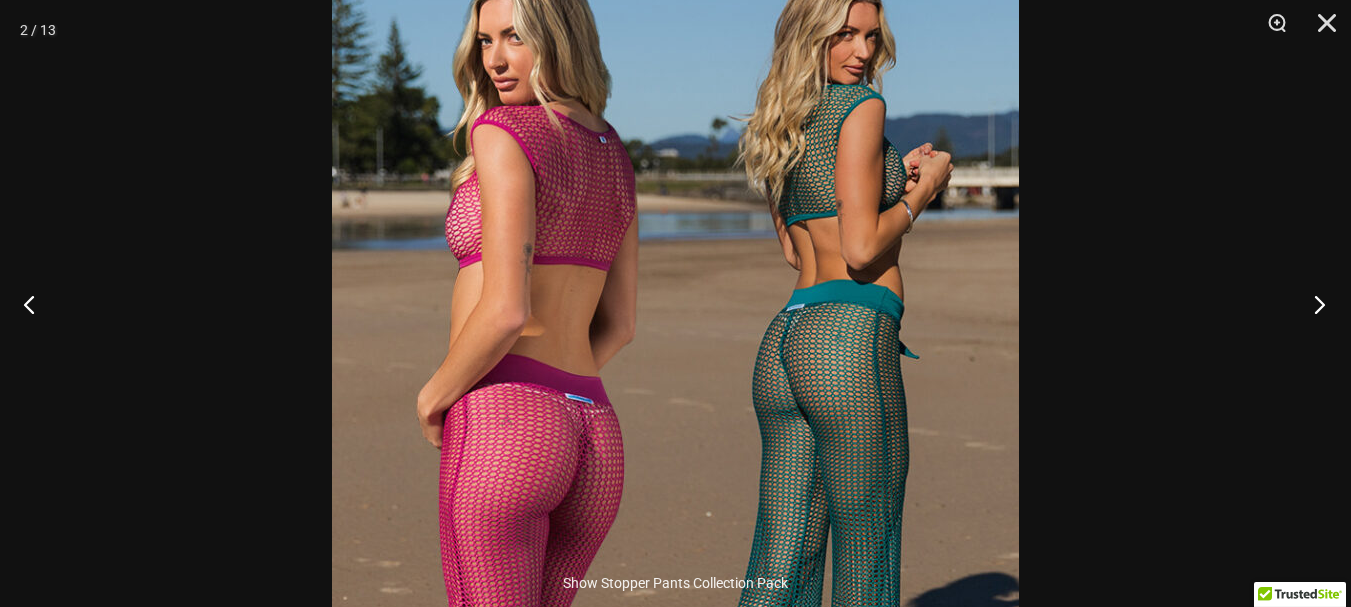 click at bounding box center (1313, 304) 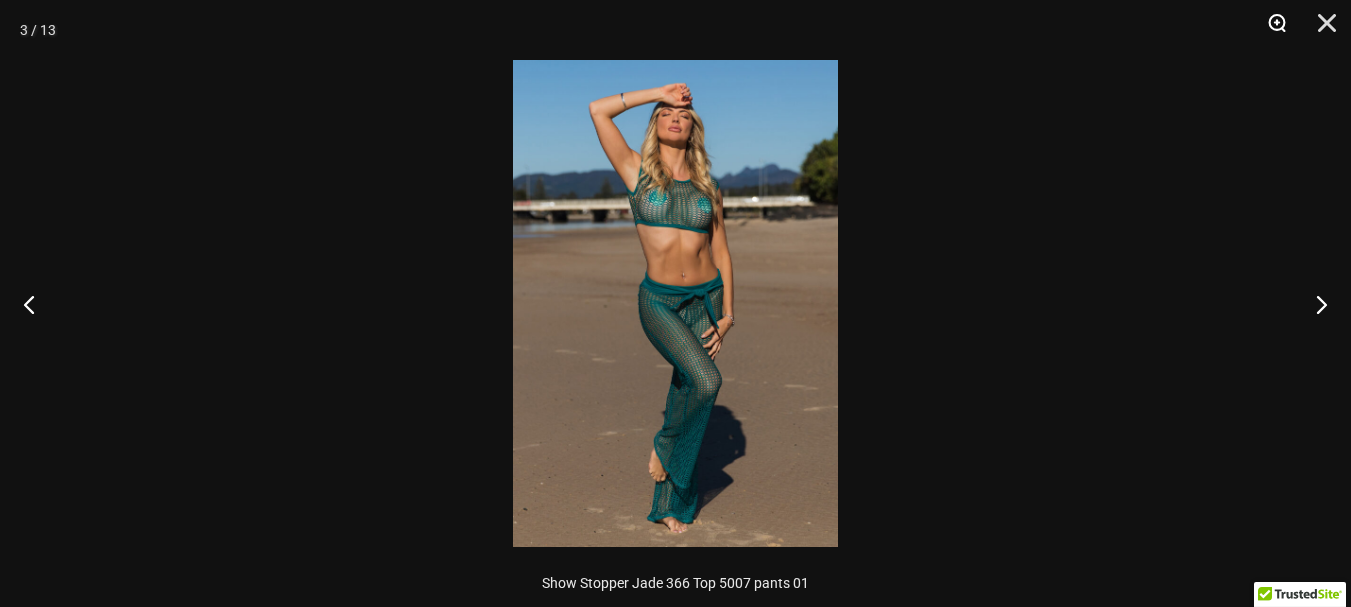 click at bounding box center (1270, 30) 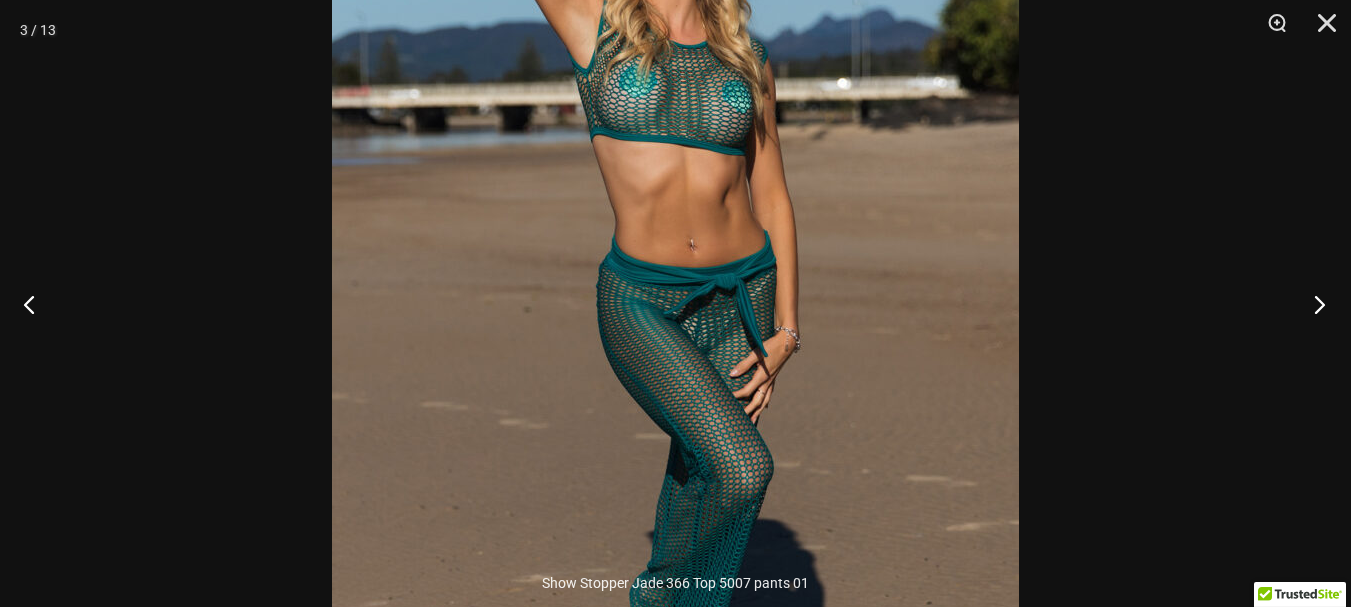 click at bounding box center (1313, 304) 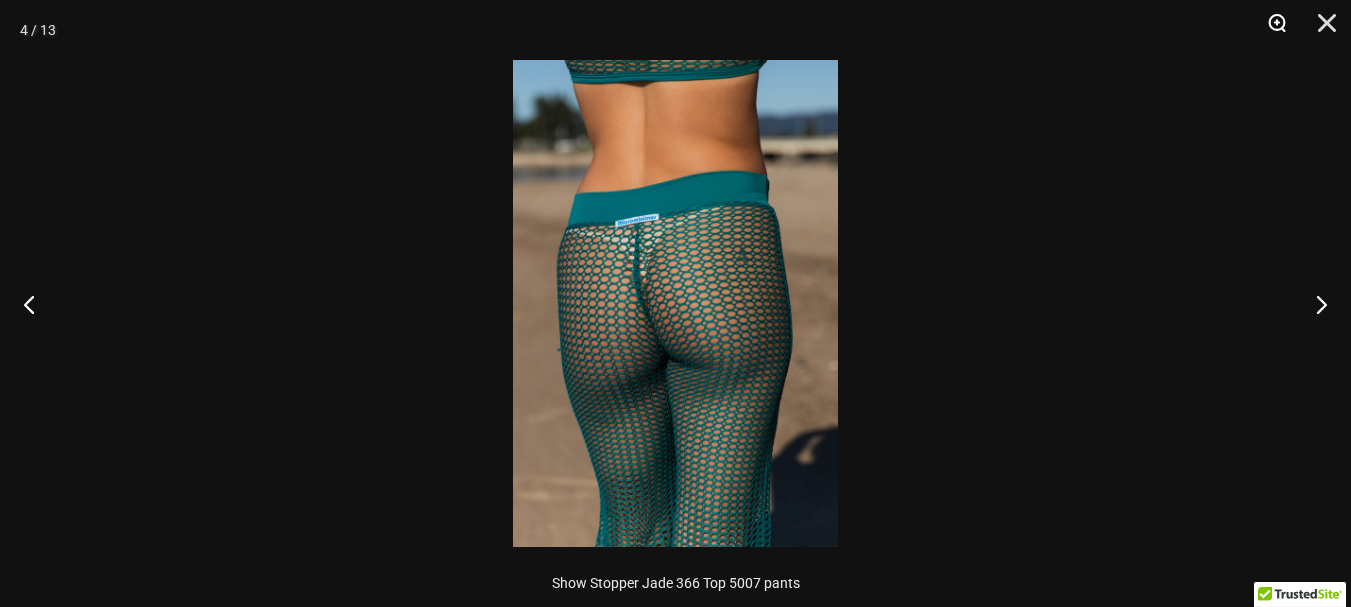 click at bounding box center [1270, 30] 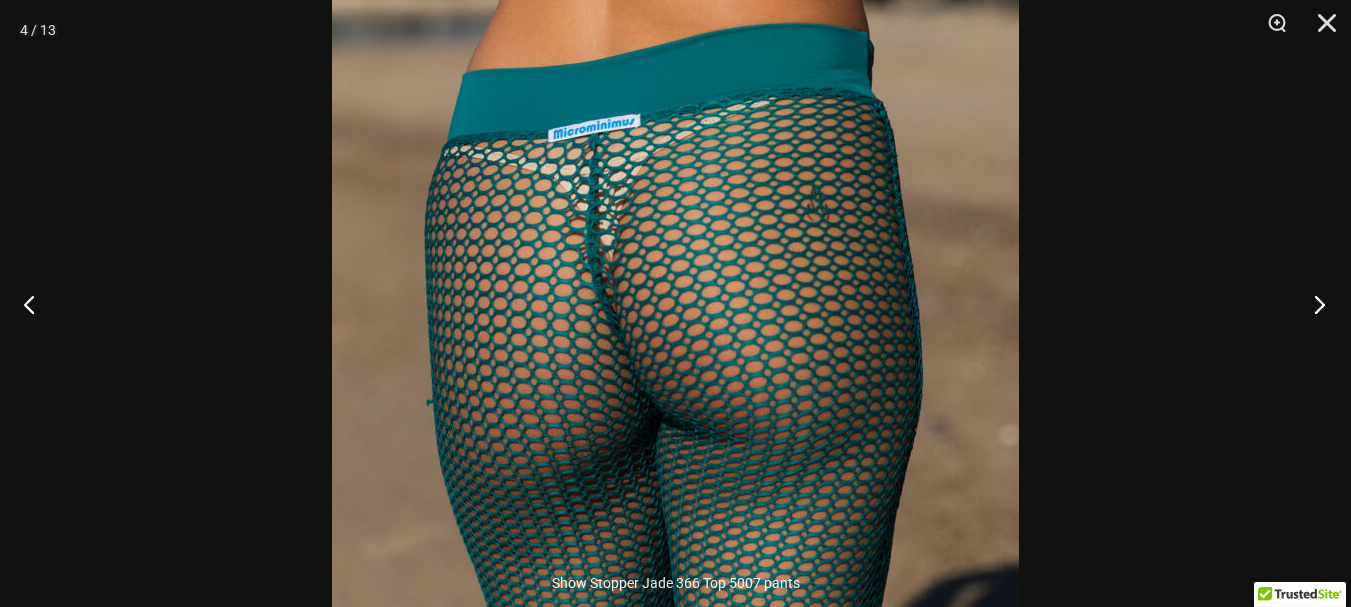 click at bounding box center (1313, 304) 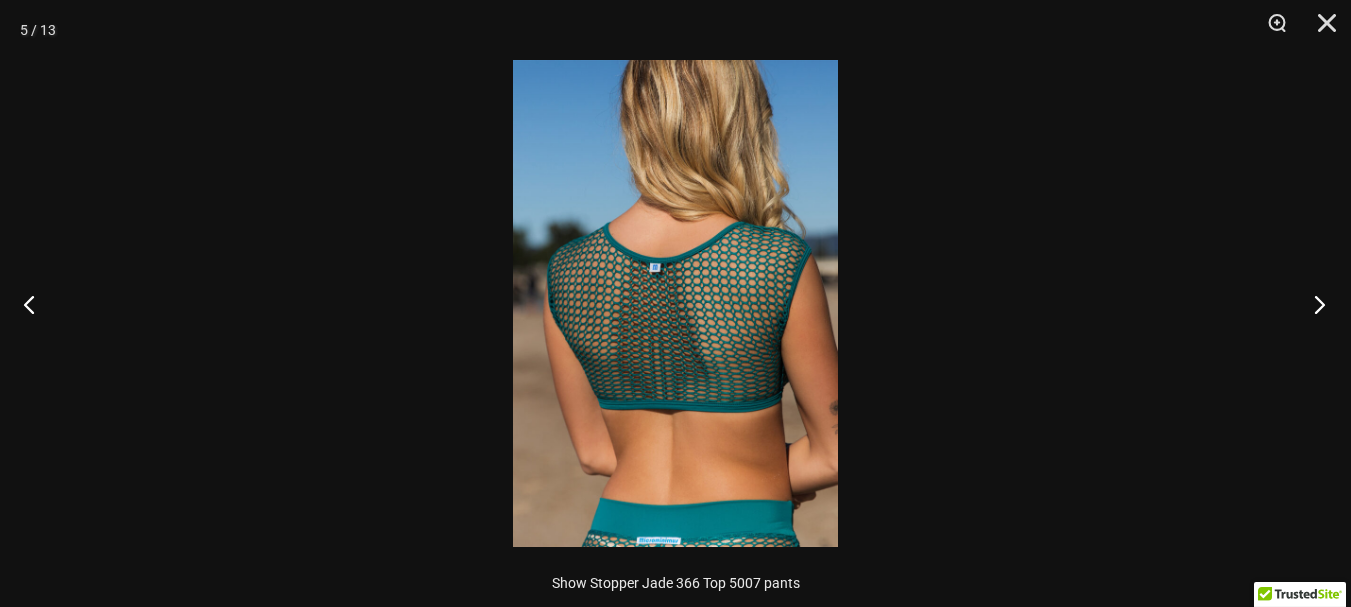 click at bounding box center (1313, 304) 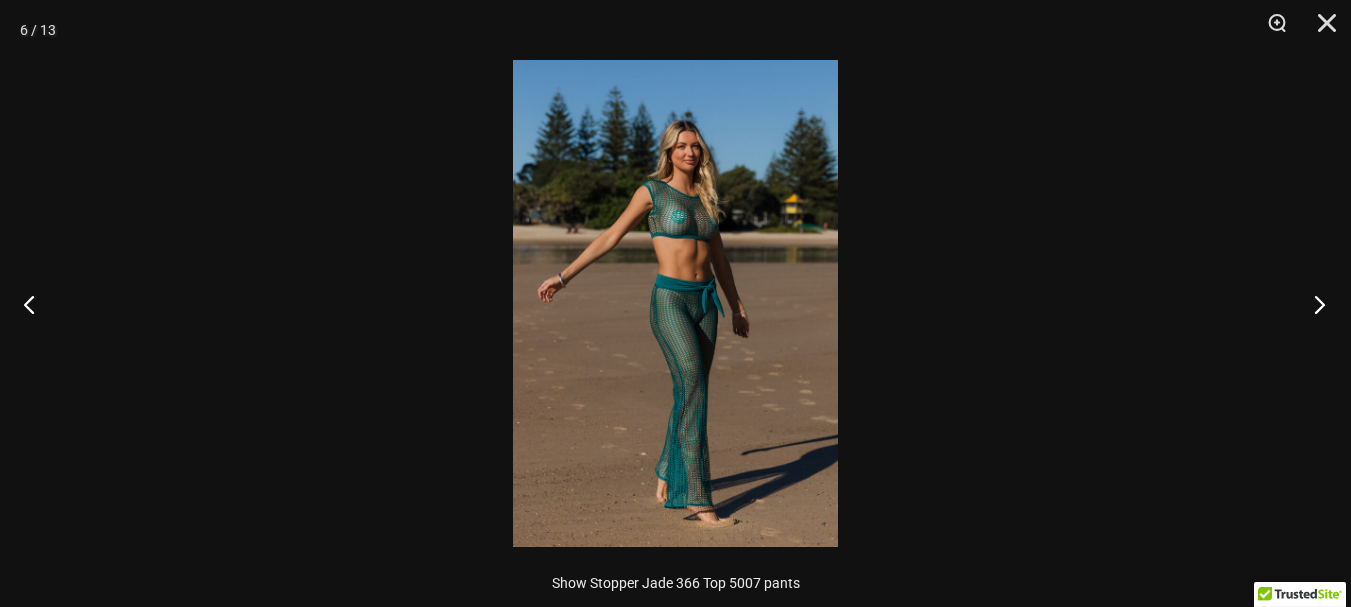 click at bounding box center [1313, 304] 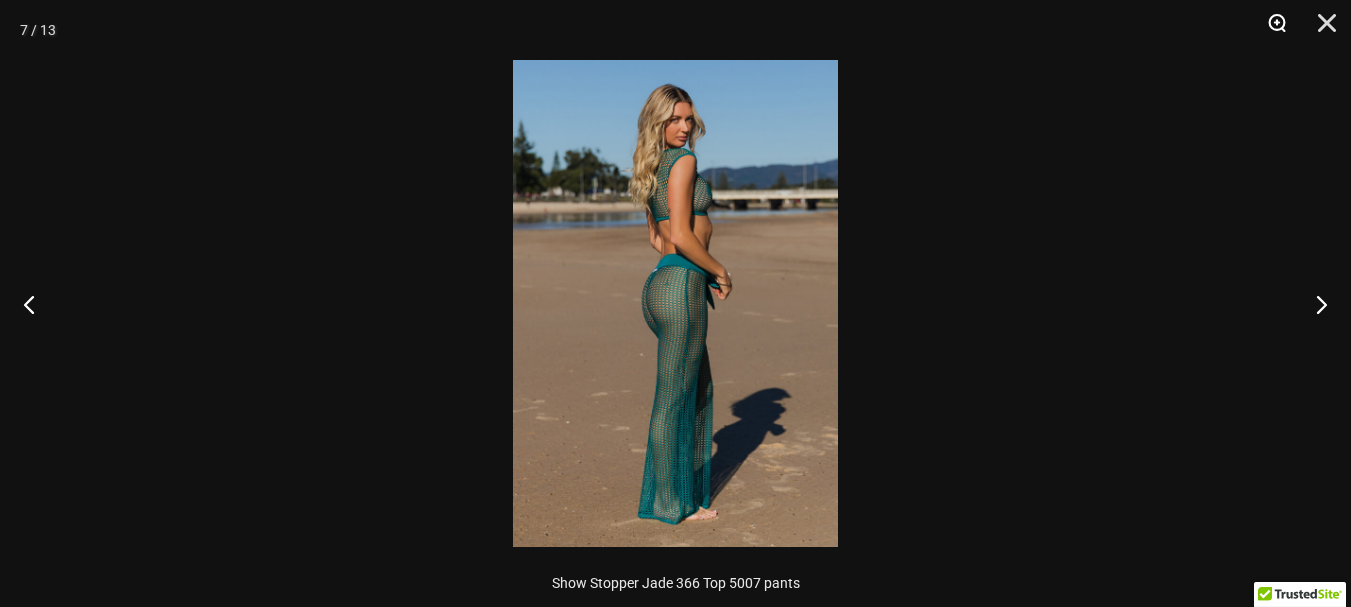 click at bounding box center (1270, 30) 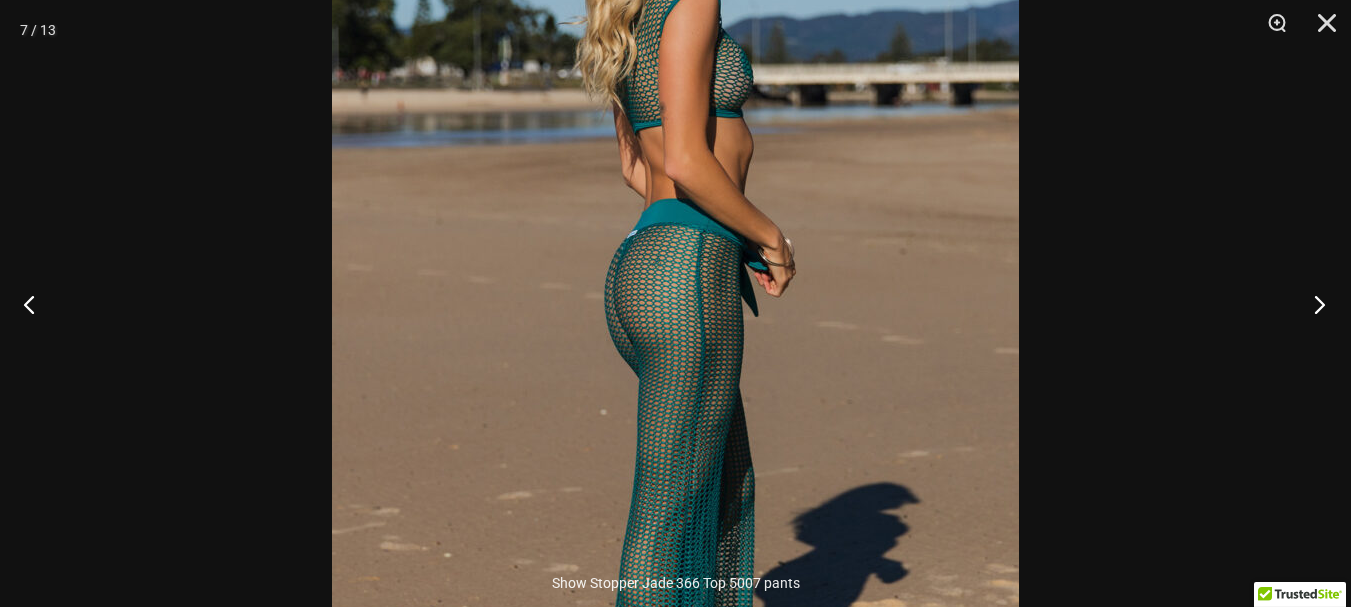 click at bounding box center (1313, 304) 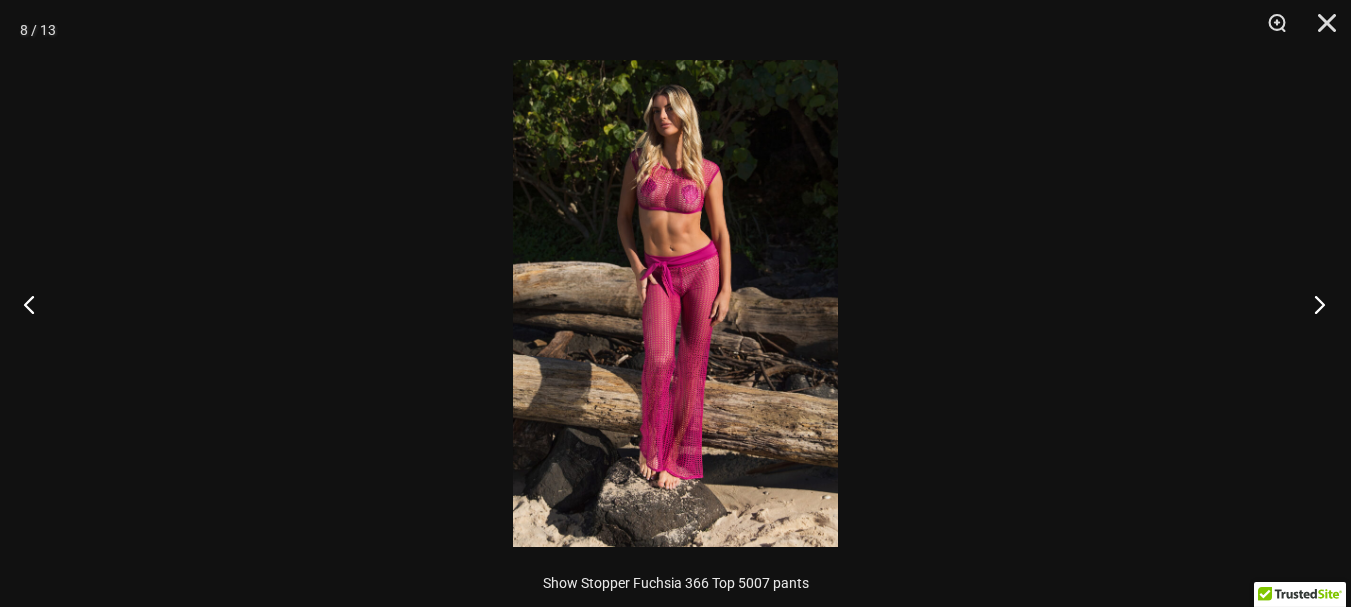 click at bounding box center [1313, 304] 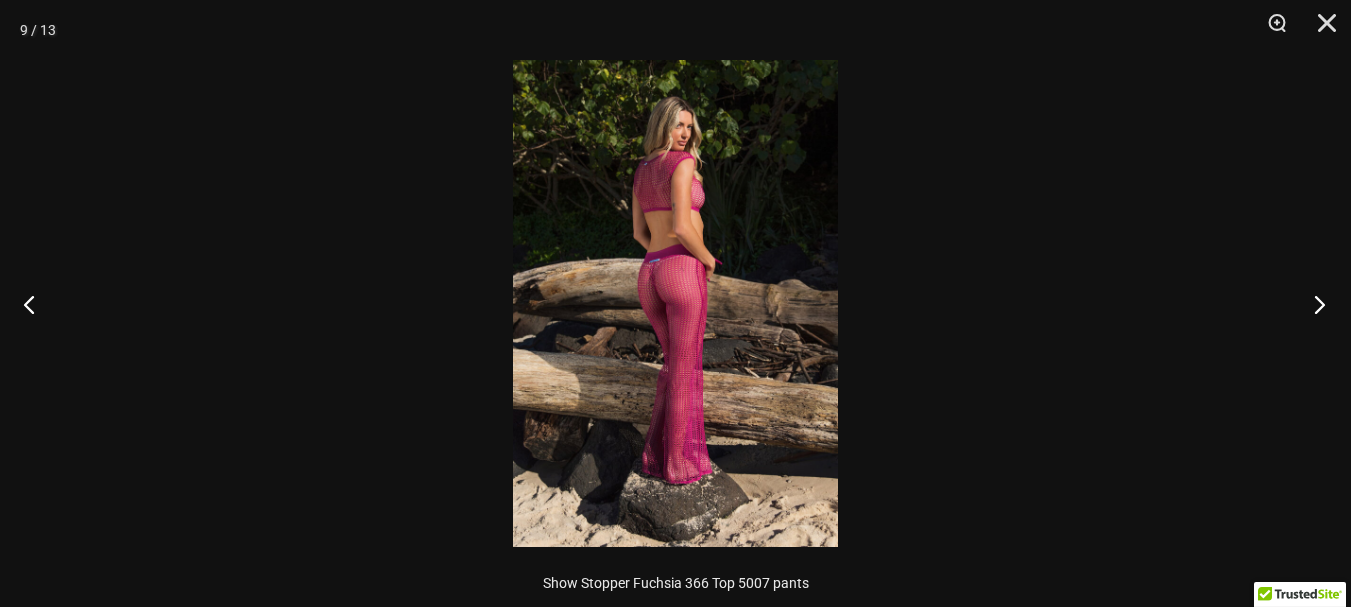 click at bounding box center [1313, 304] 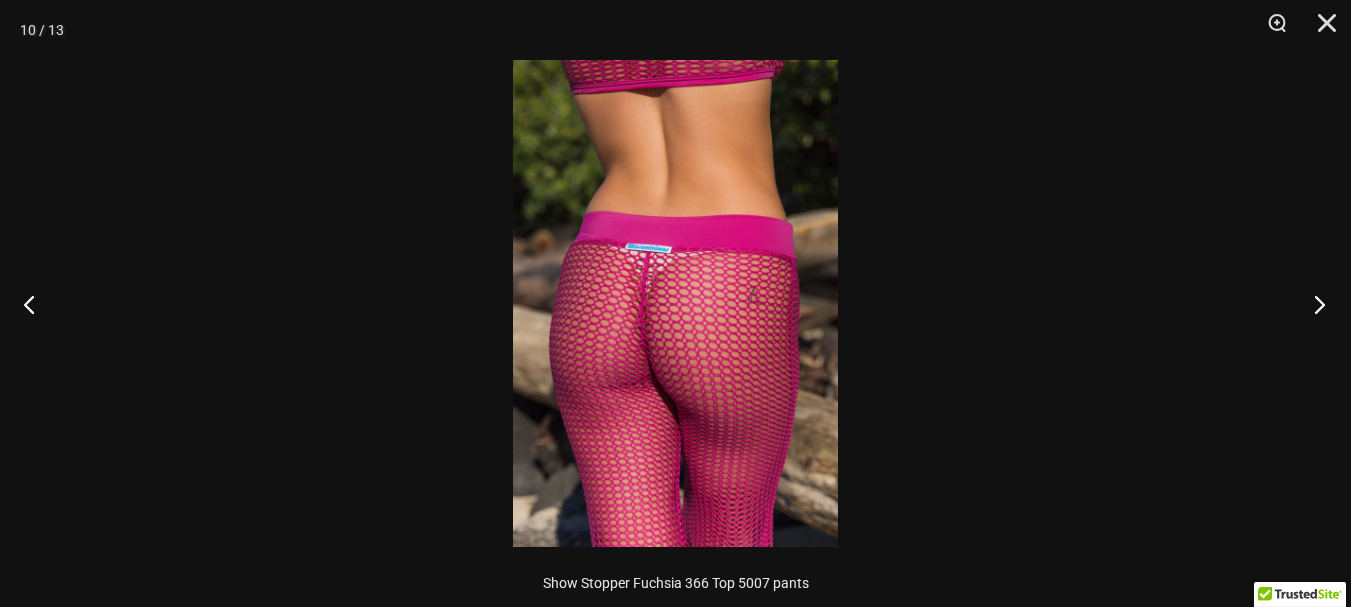 click at bounding box center (1313, 304) 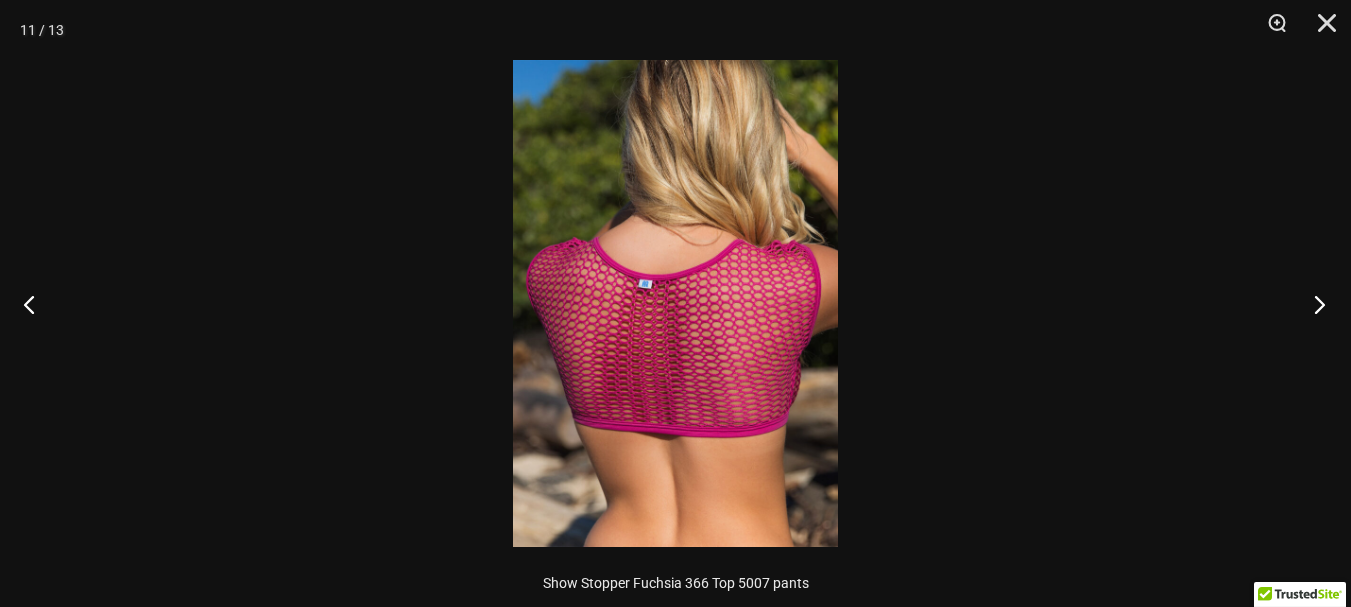 click at bounding box center (1313, 304) 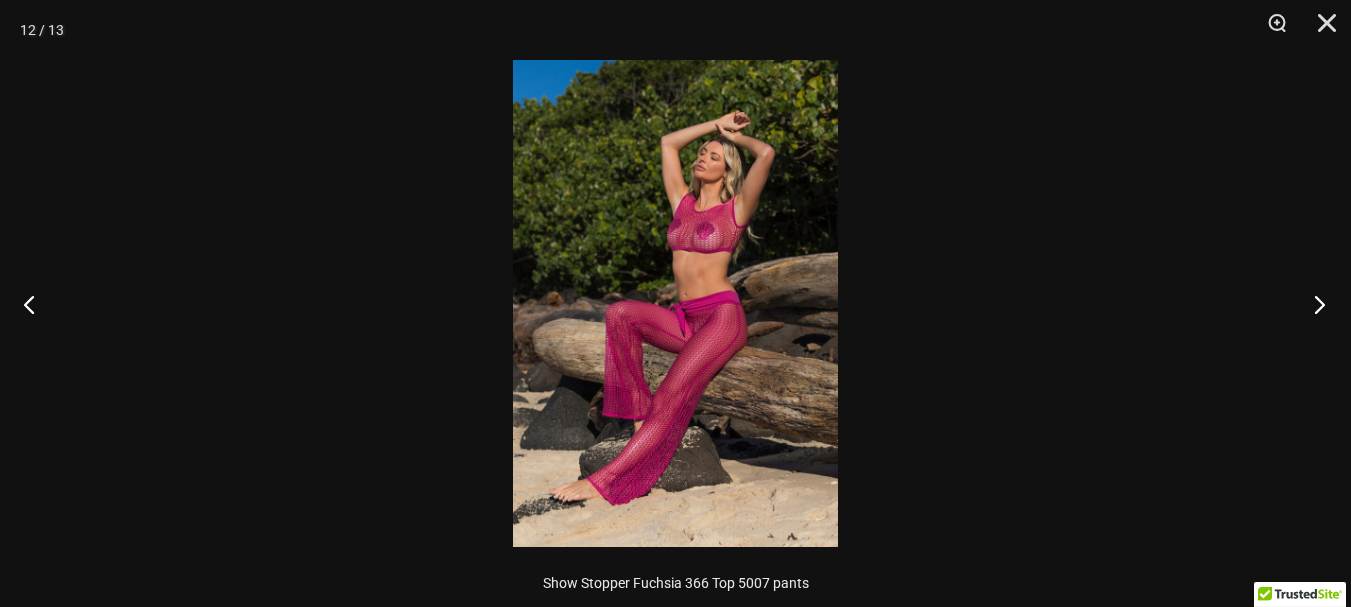 click at bounding box center [1313, 304] 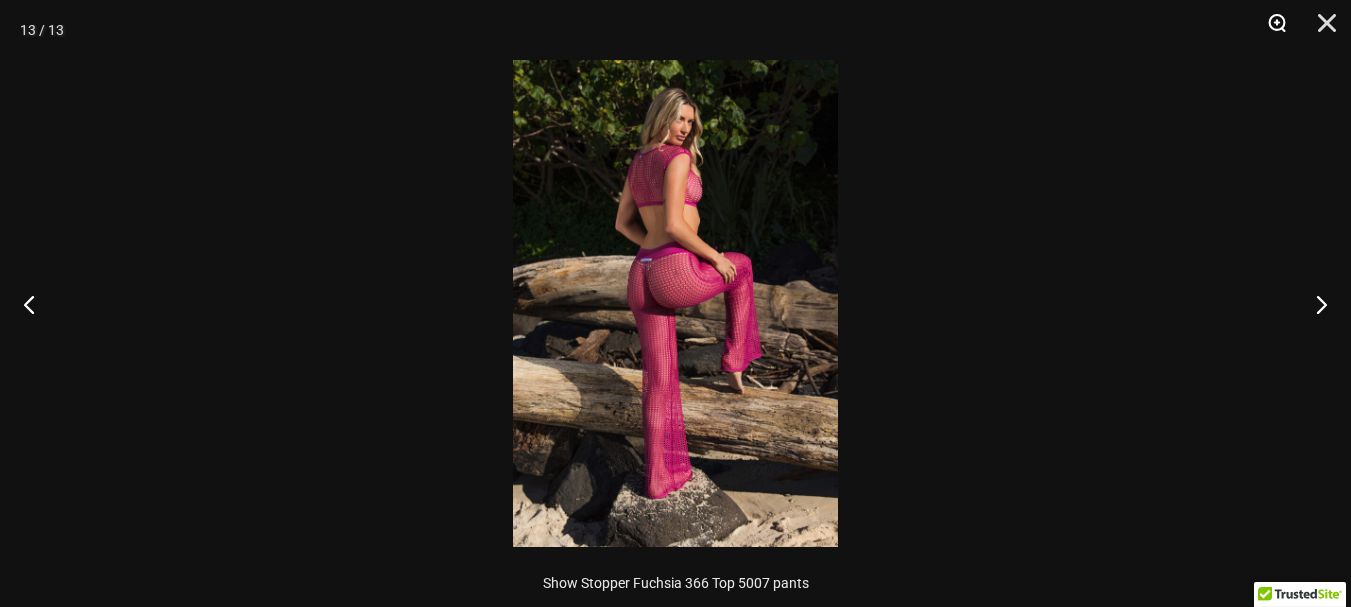 click at bounding box center [1270, 30] 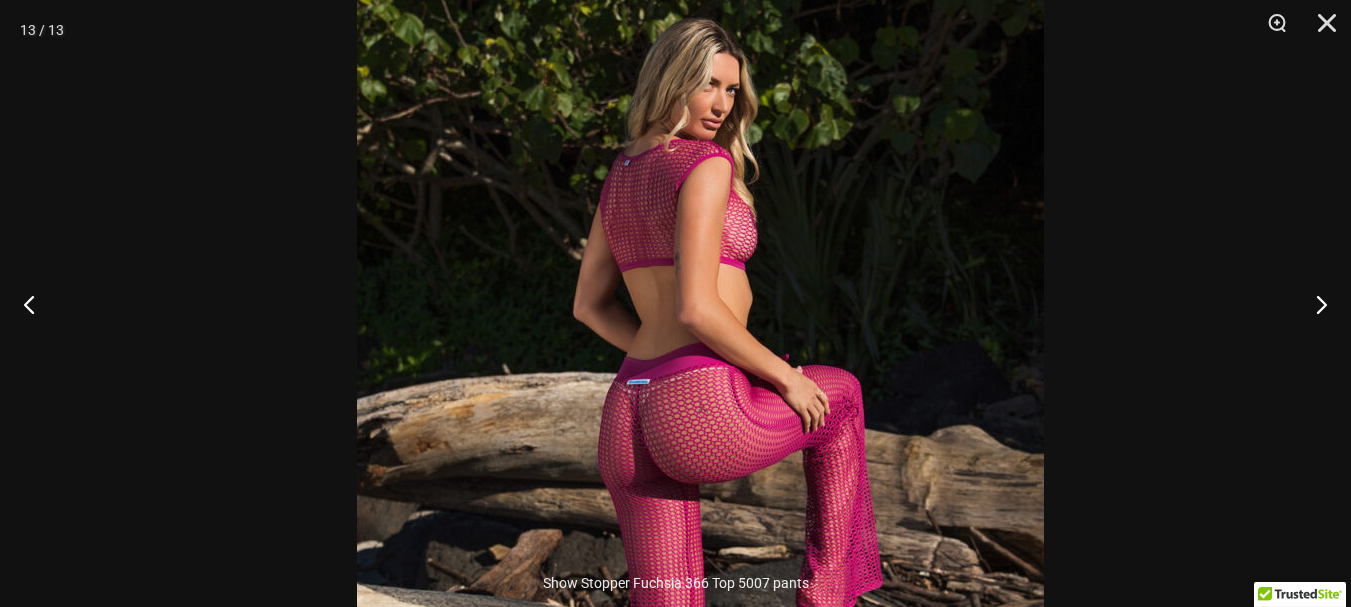 click at bounding box center [700, 474] 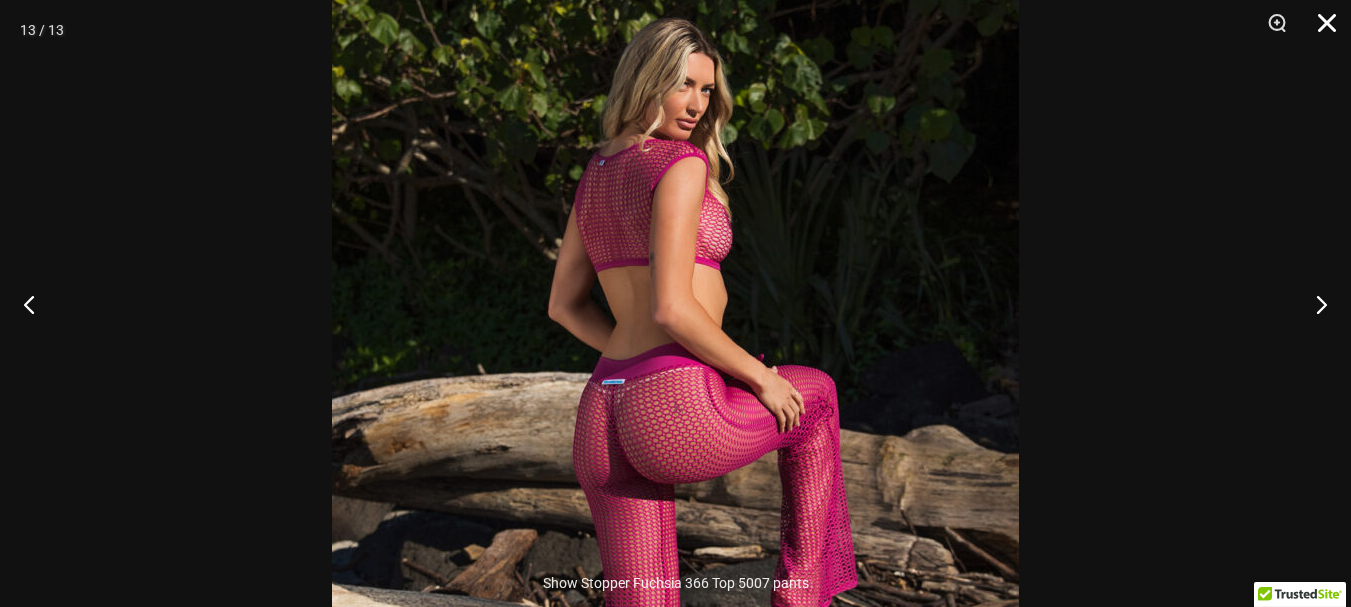 click at bounding box center (1320, 30) 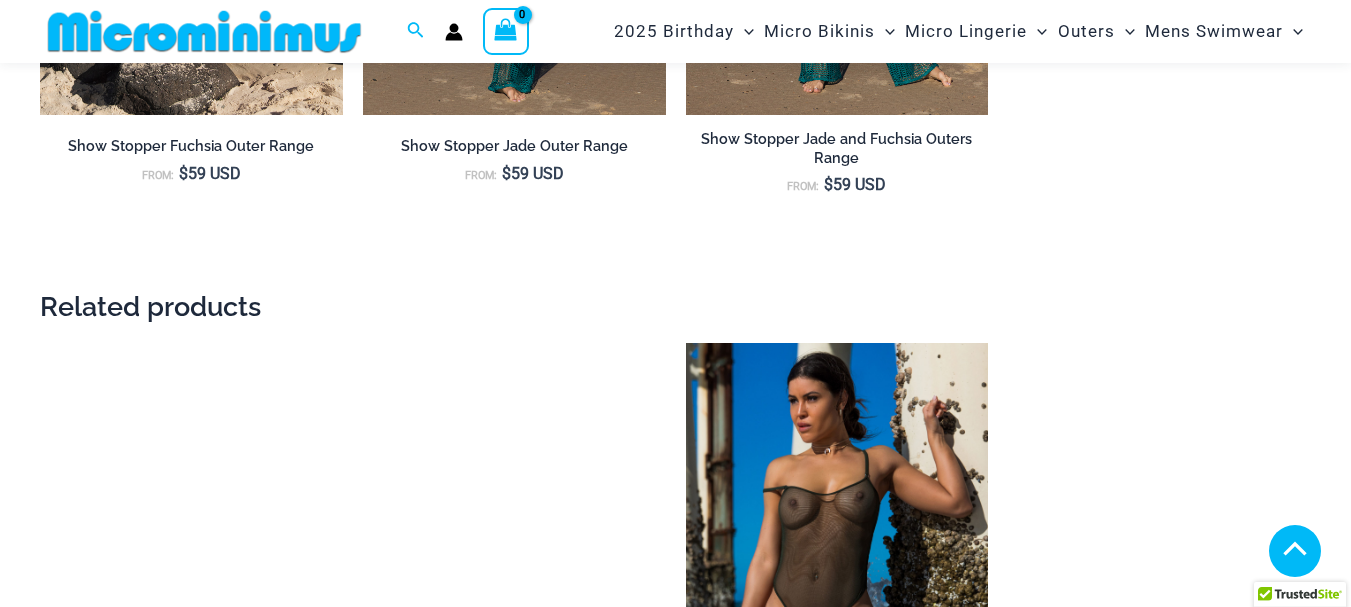 scroll, scrollTop: 4482, scrollLeft: 0, axis: vertical 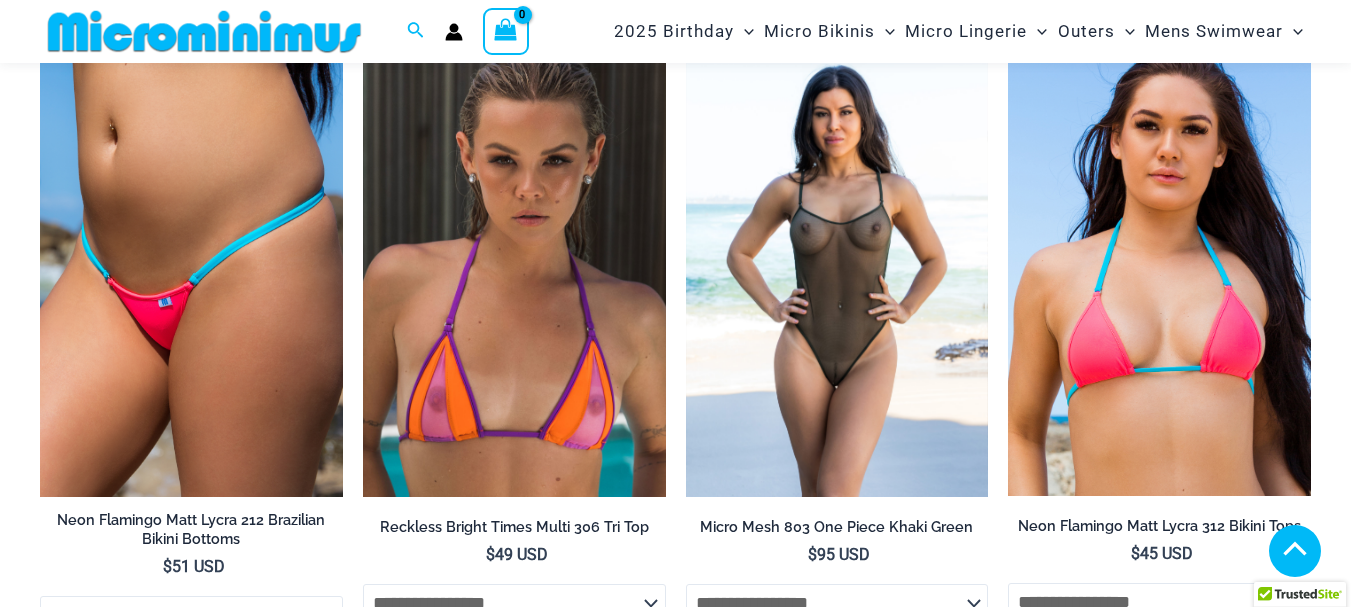click at bounding box center (837, 270) 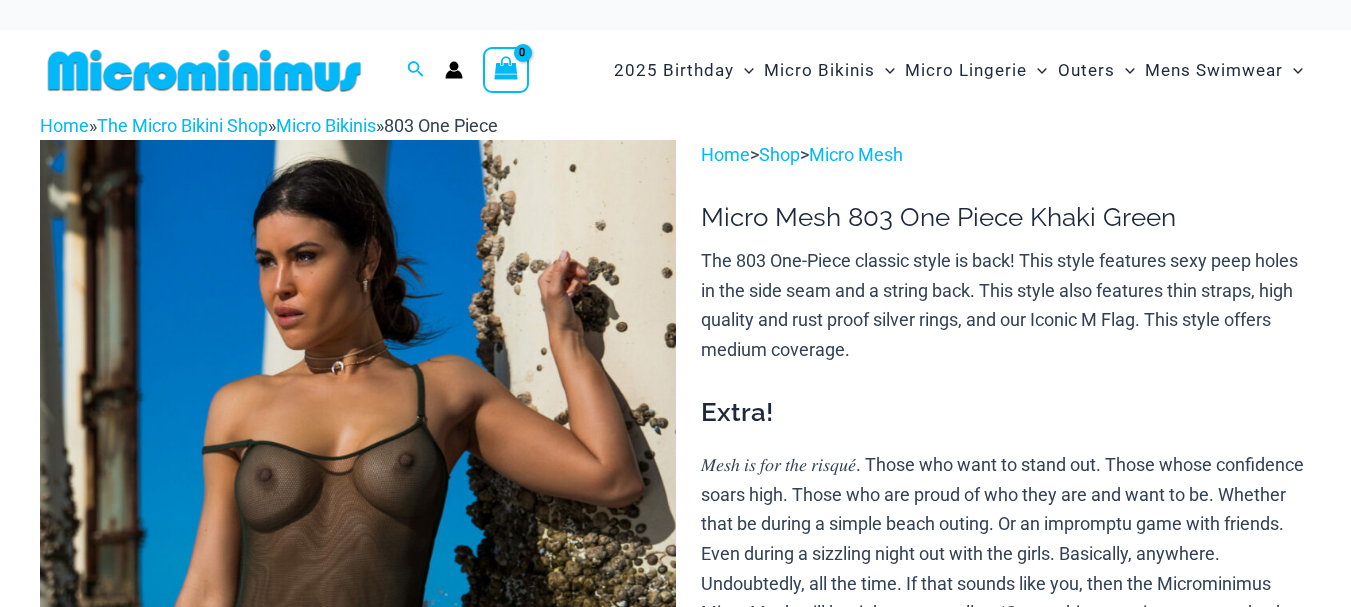 scroll, scrollTop: 0, scrollLeft: 0, axis: both 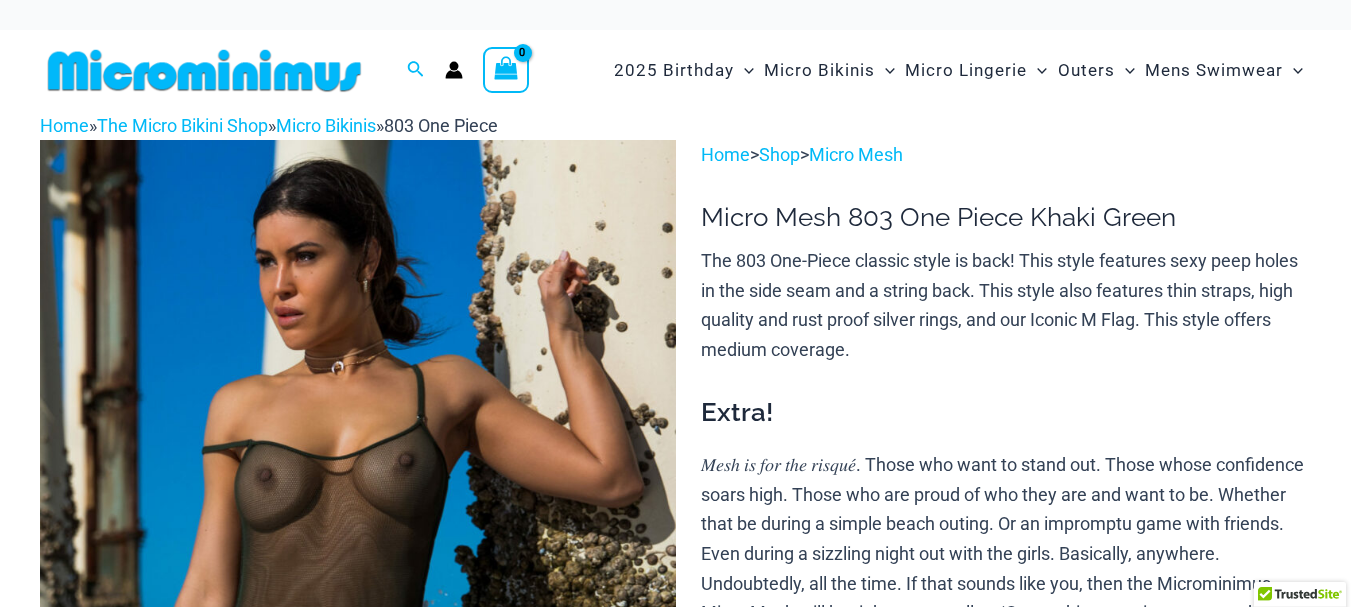click at bounding box center [358, 616] 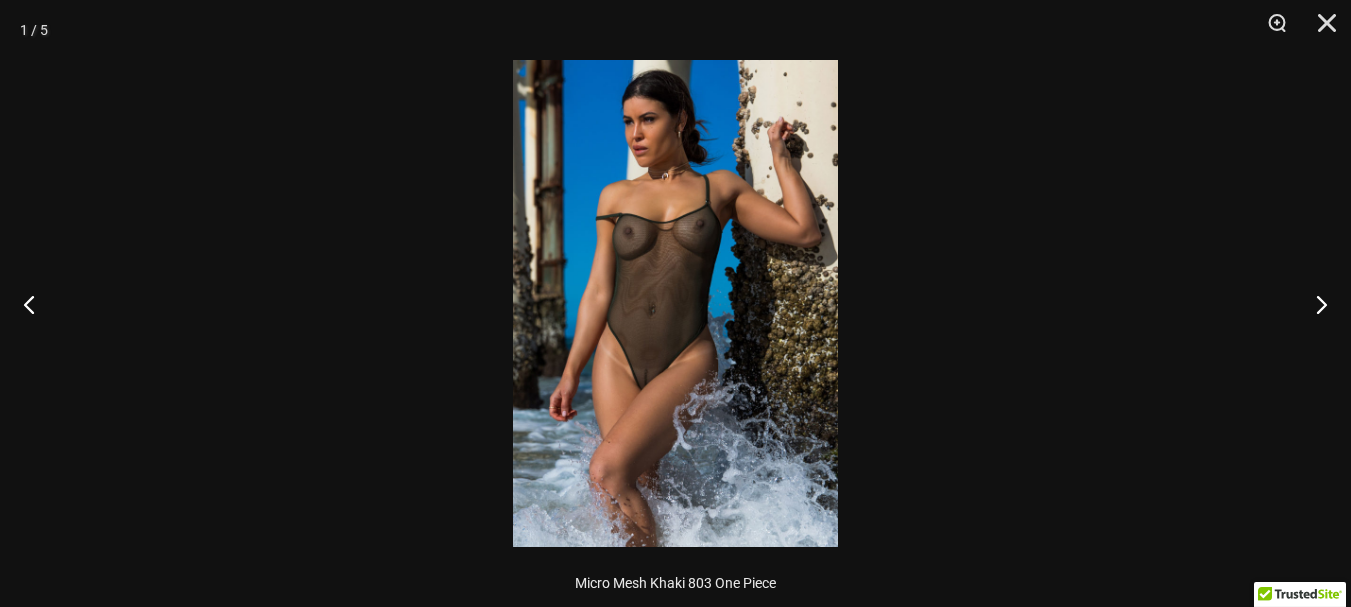 click at bounding box center (675, 303) 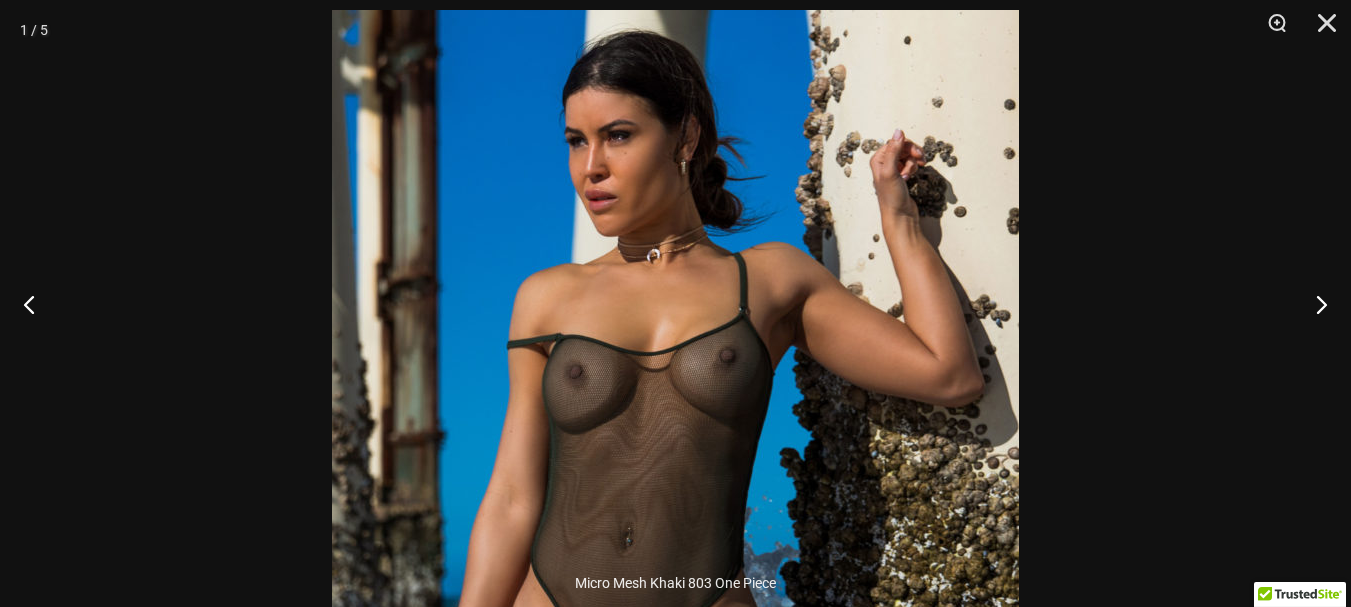 click at bounding box center [675, 525] 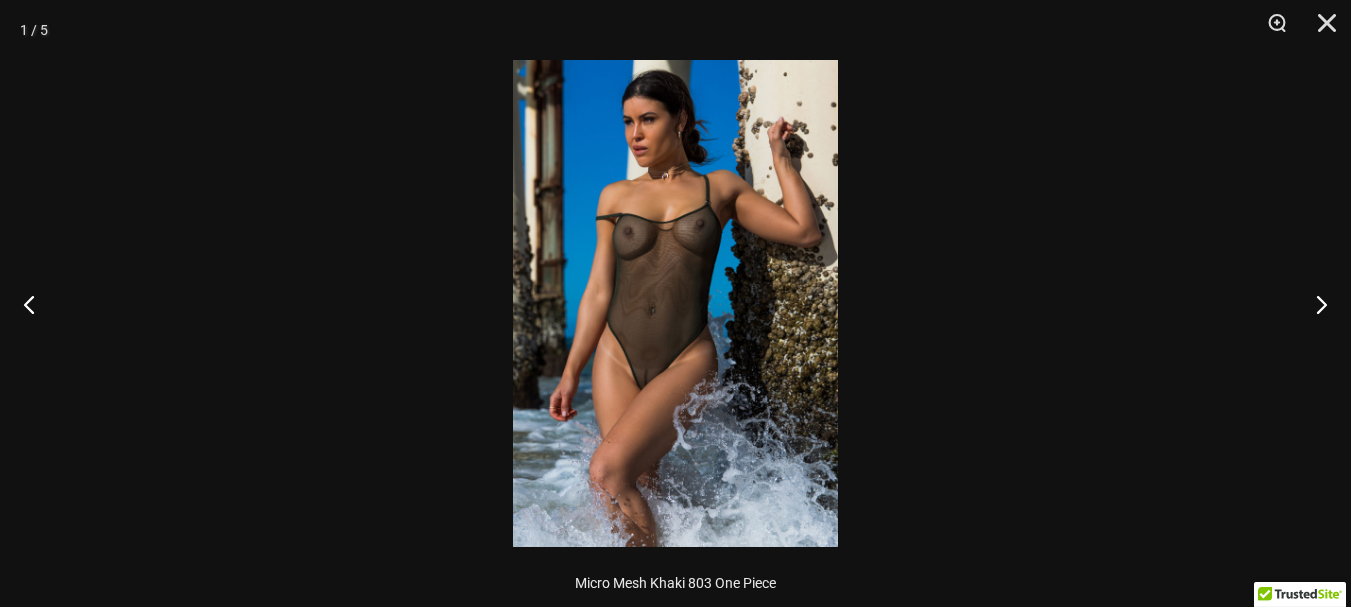click at bounding box center [675, 303] 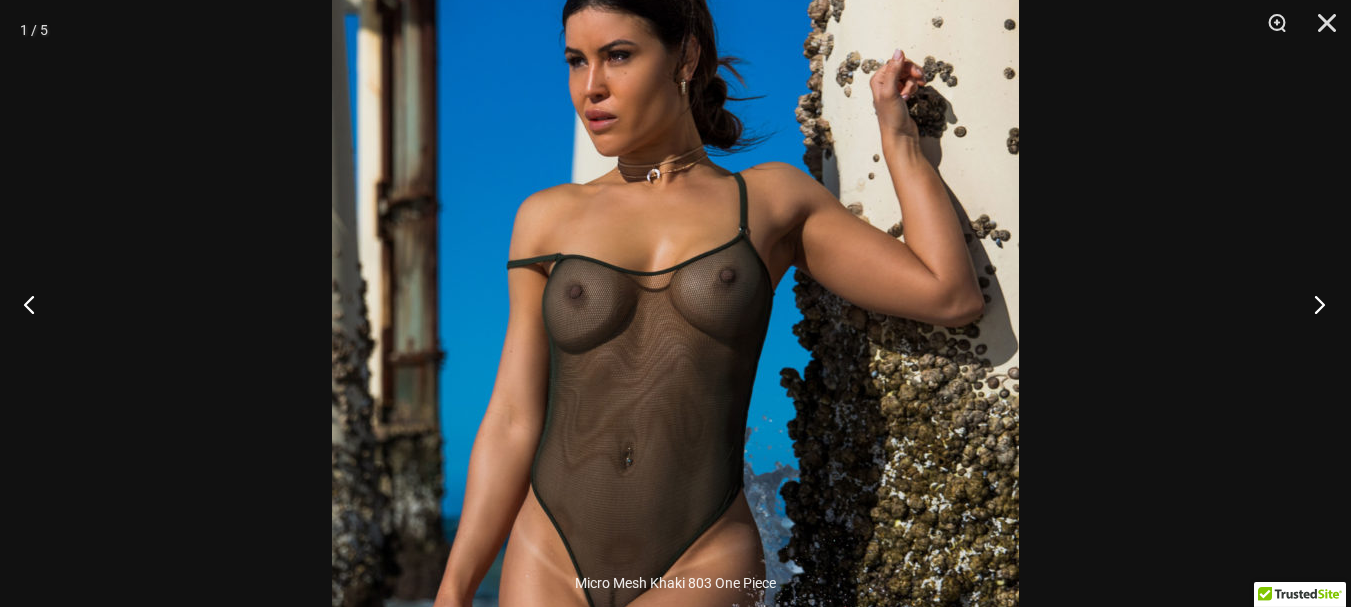 click at bounding box center (1313, 304) 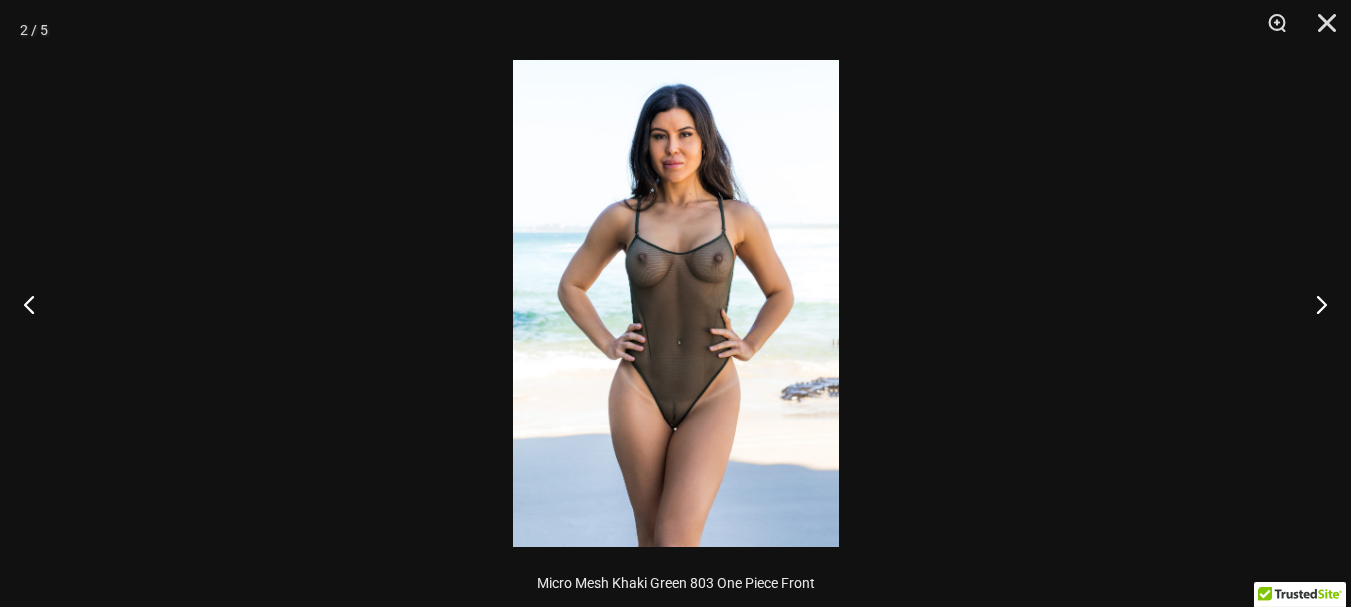 click at bounding box center (676, 303) 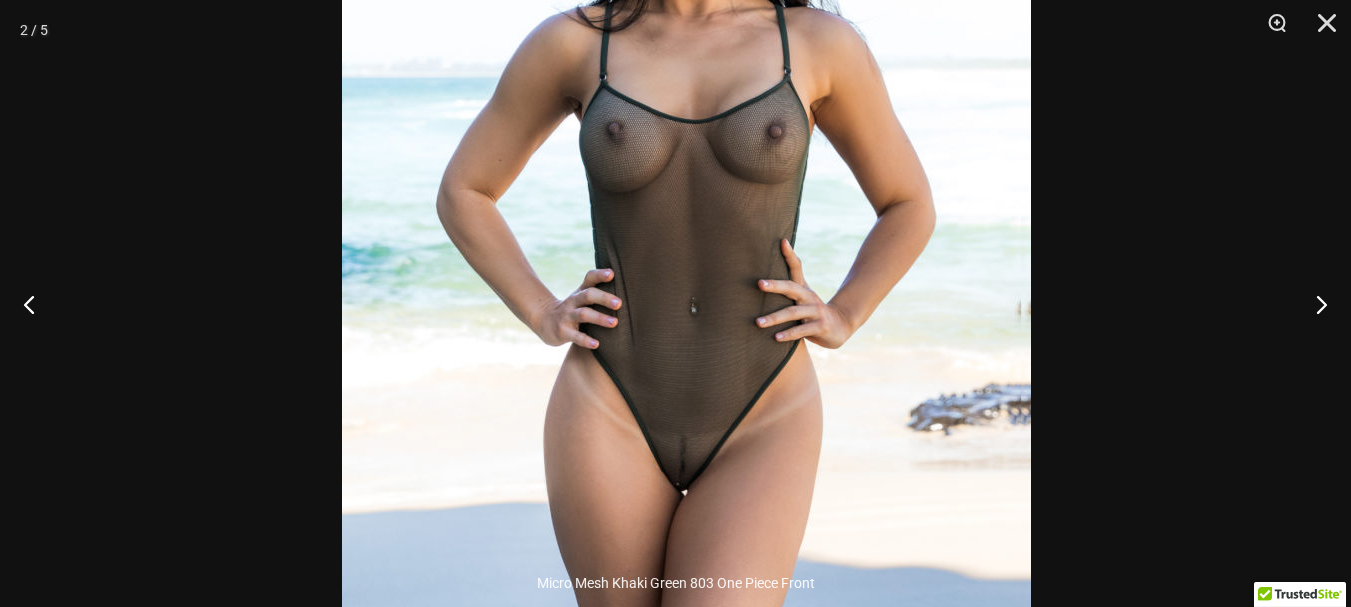click at bounding box center (686, 227) 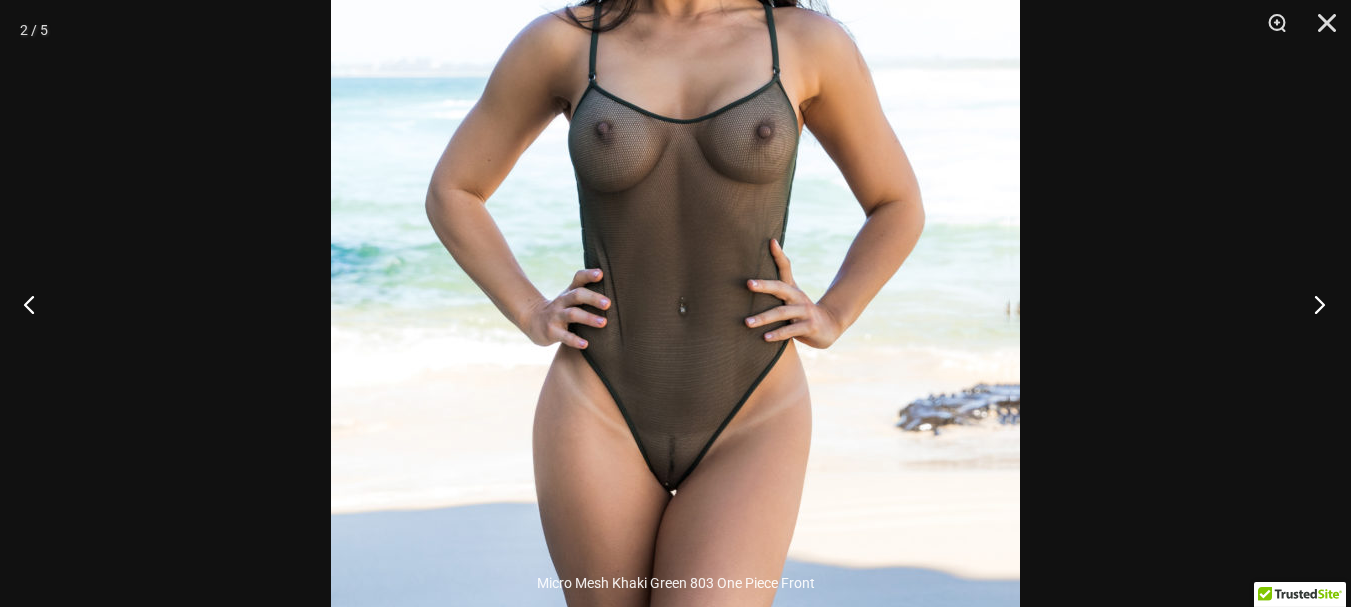 click at bounding box center [1313, 304] 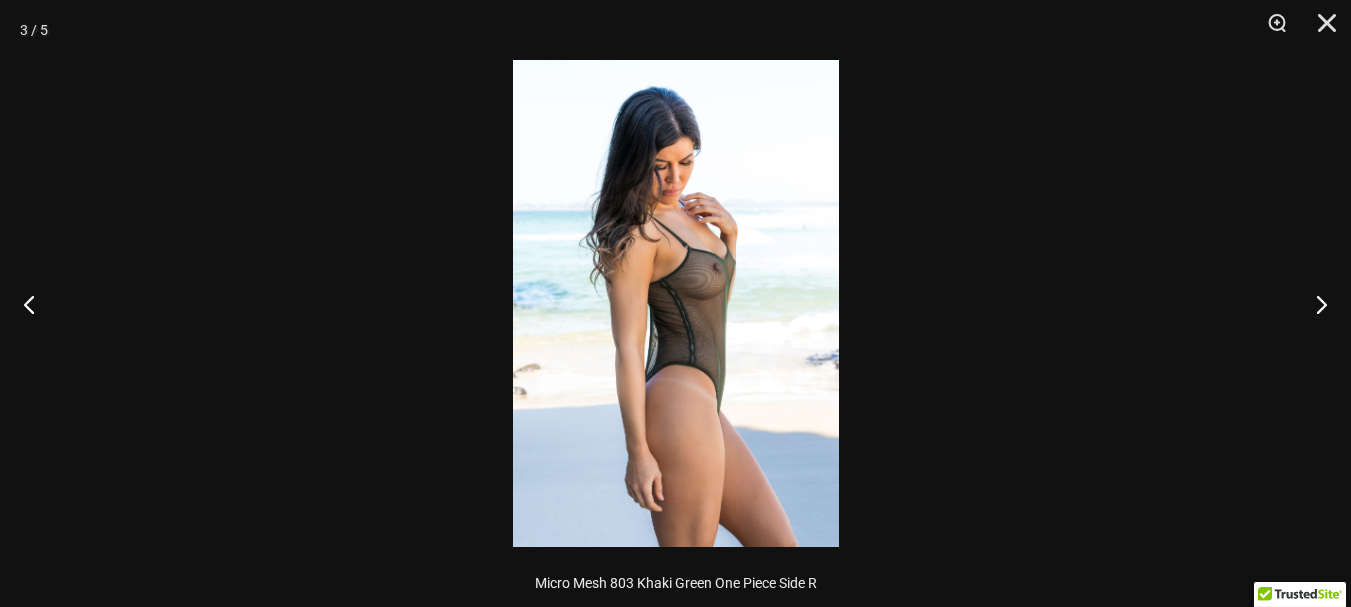 click at bounding box center [676, 303] 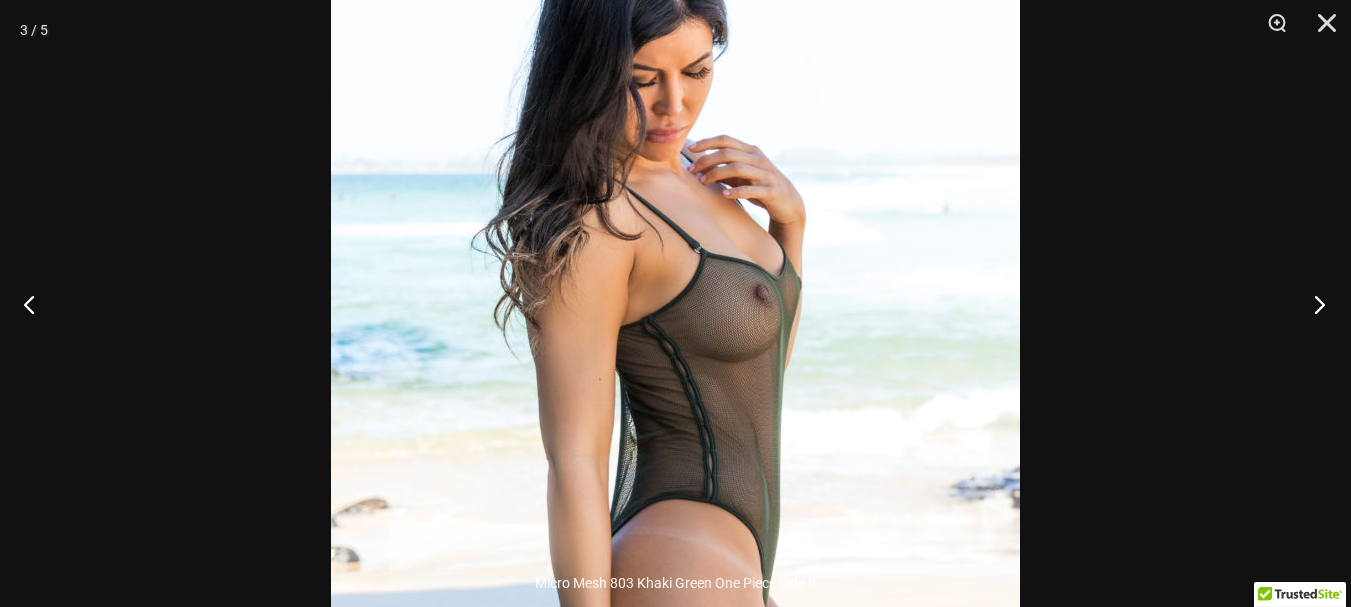 click at bounding box center (1313, 304) 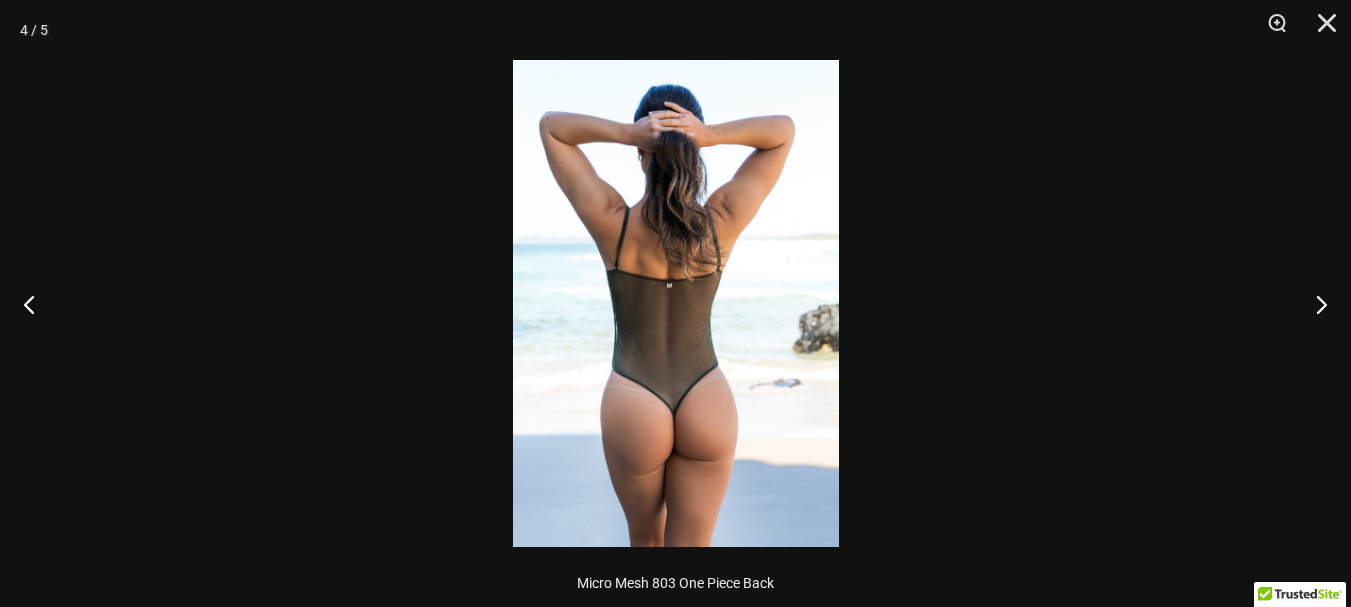 click at bounding box center [676, 303] 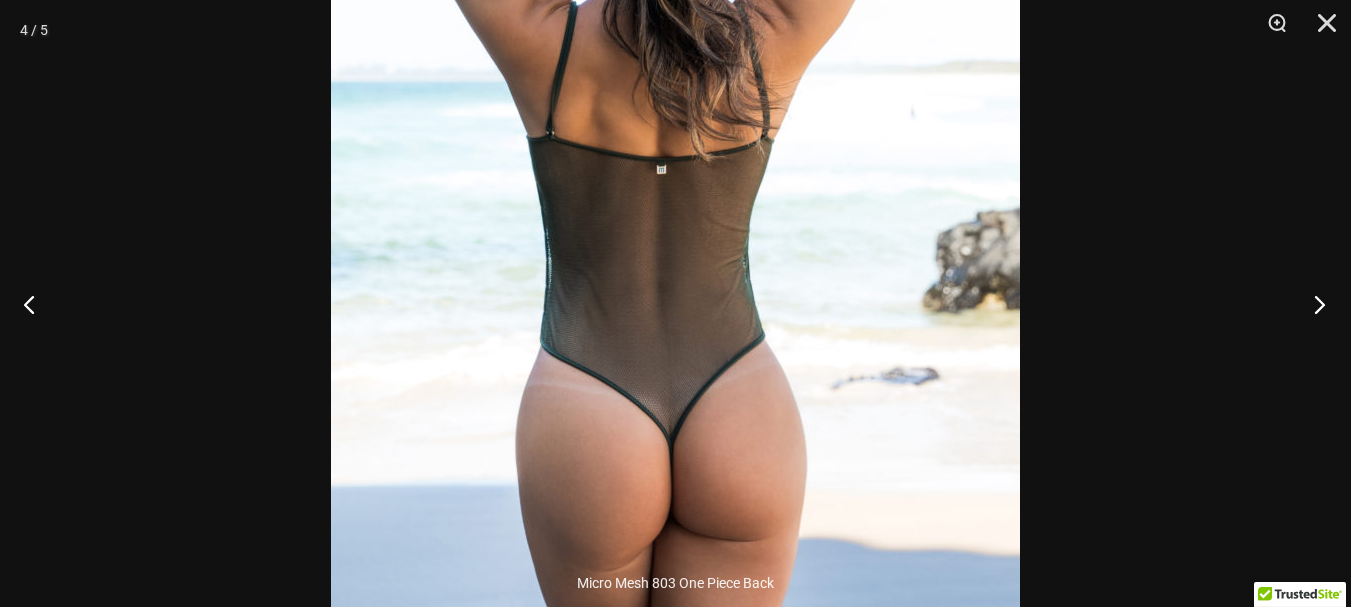 click at bounding box center (1313, 304) 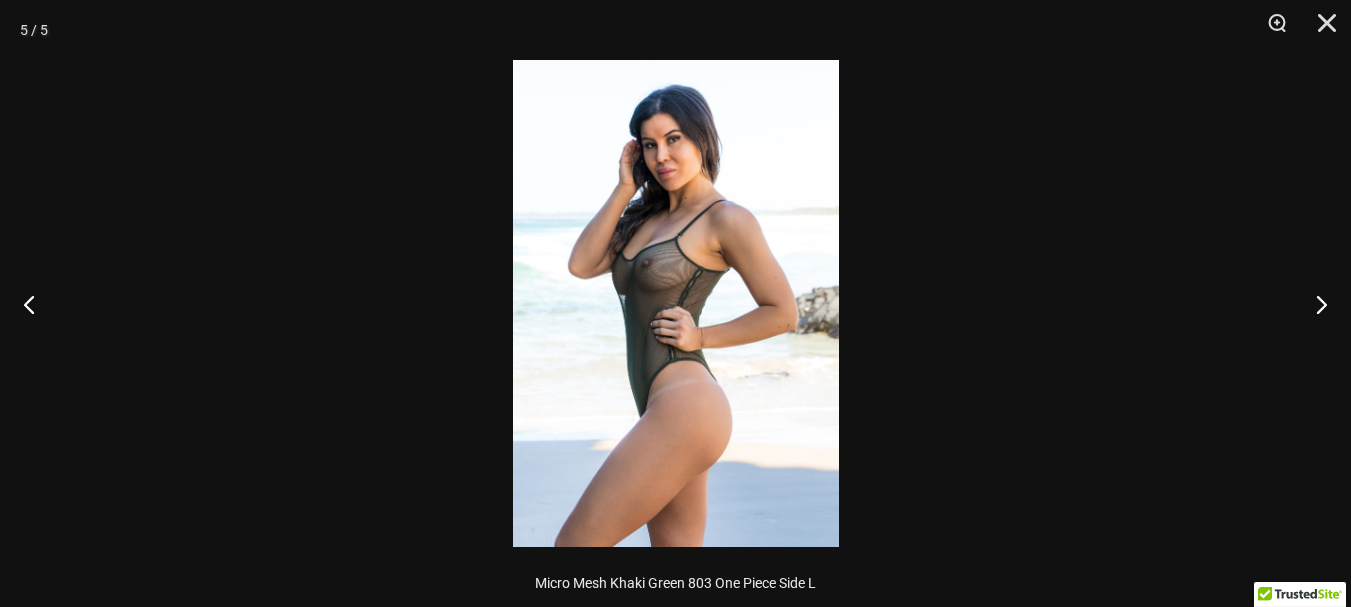 click at bounding box center (676, 303) 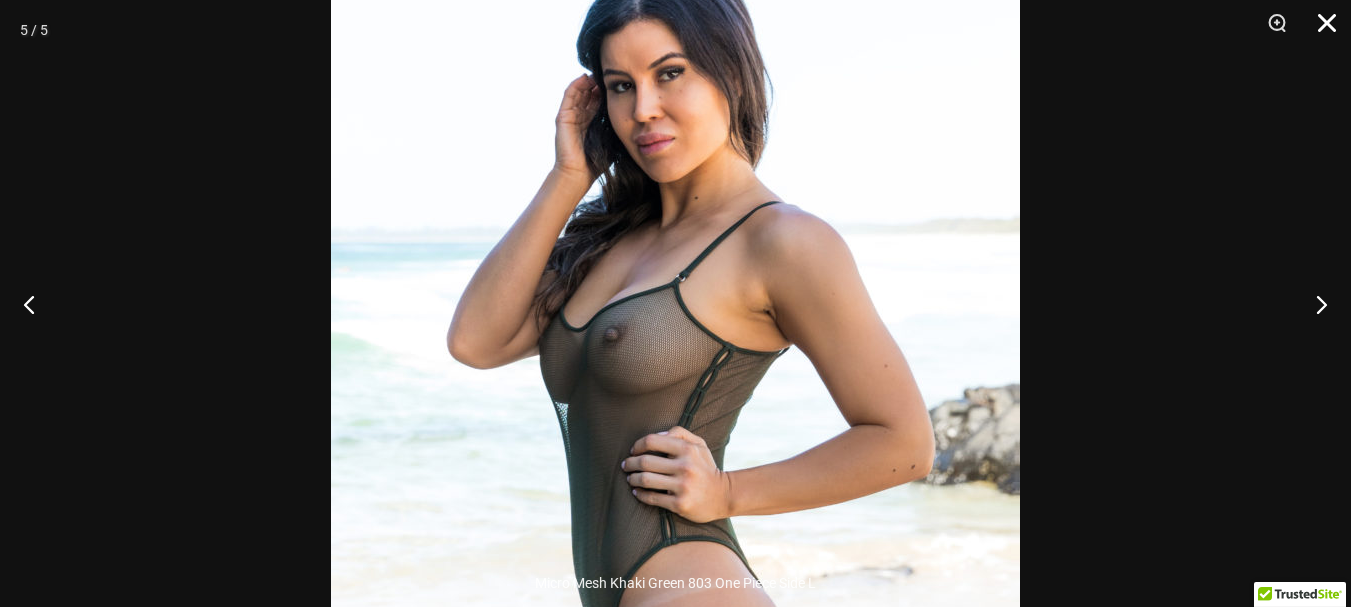 click at bounding box center [1320, 30] 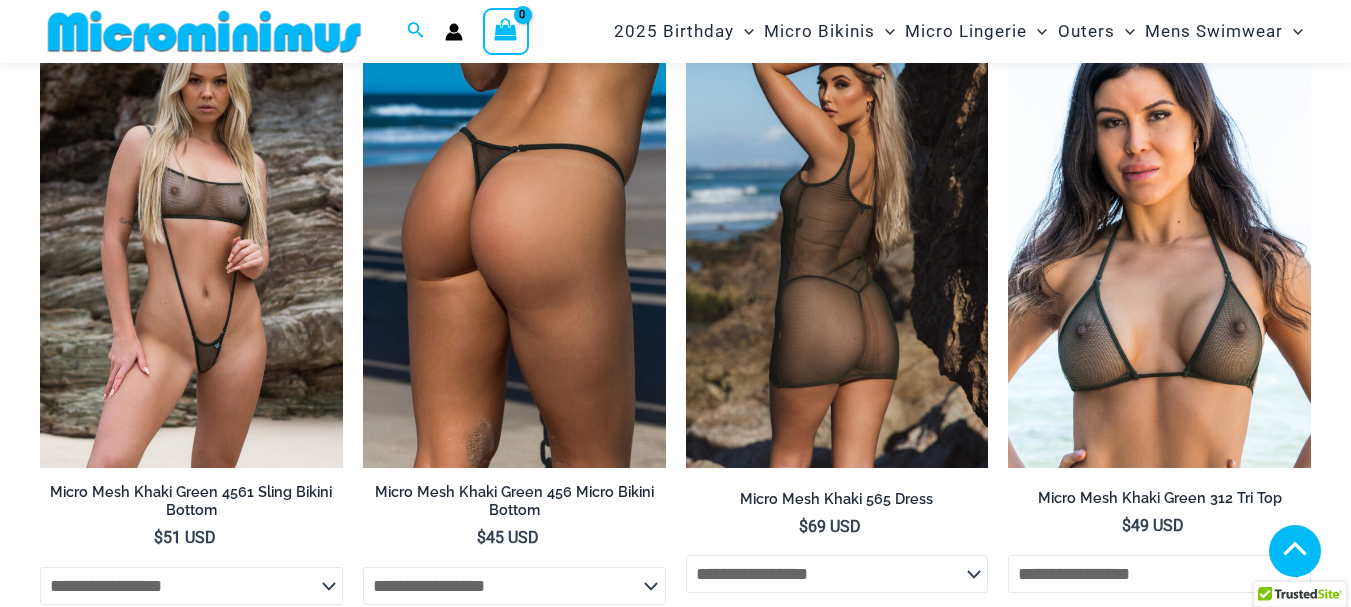 scroll, scrollTop: 1783, scrollLeft: 0, axis: vertical 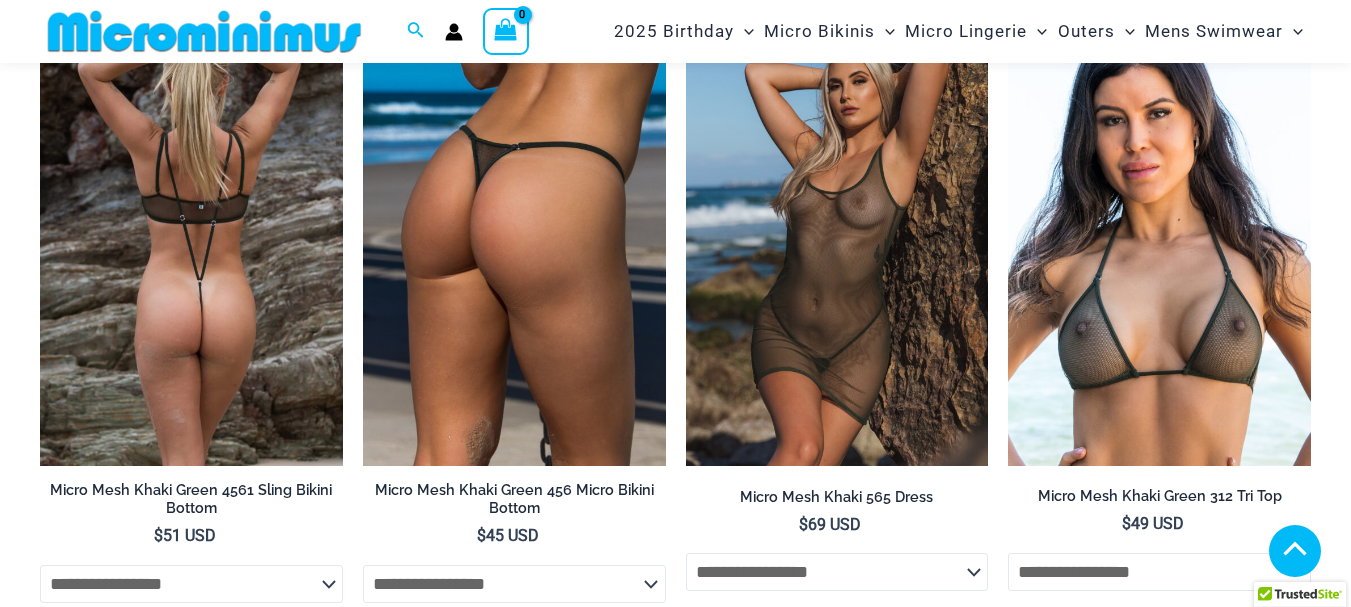 click at bounding box center [191, 239] 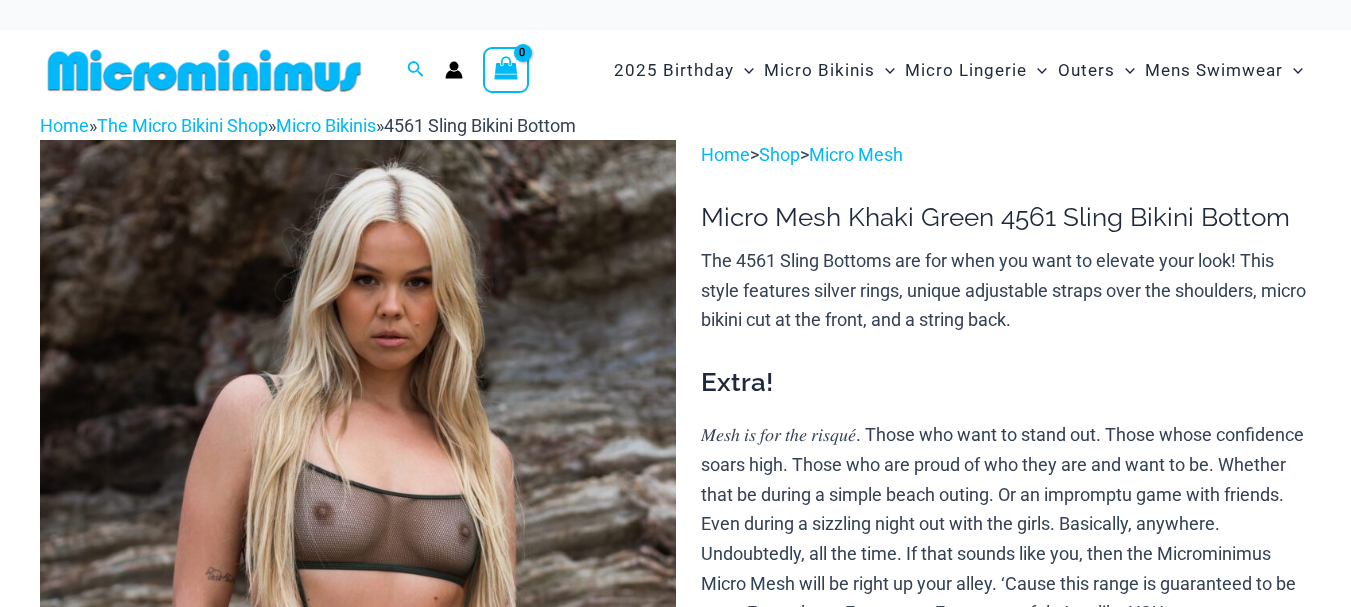 scroll, scrollTop: 0, scrollLeft: 0, axis: both 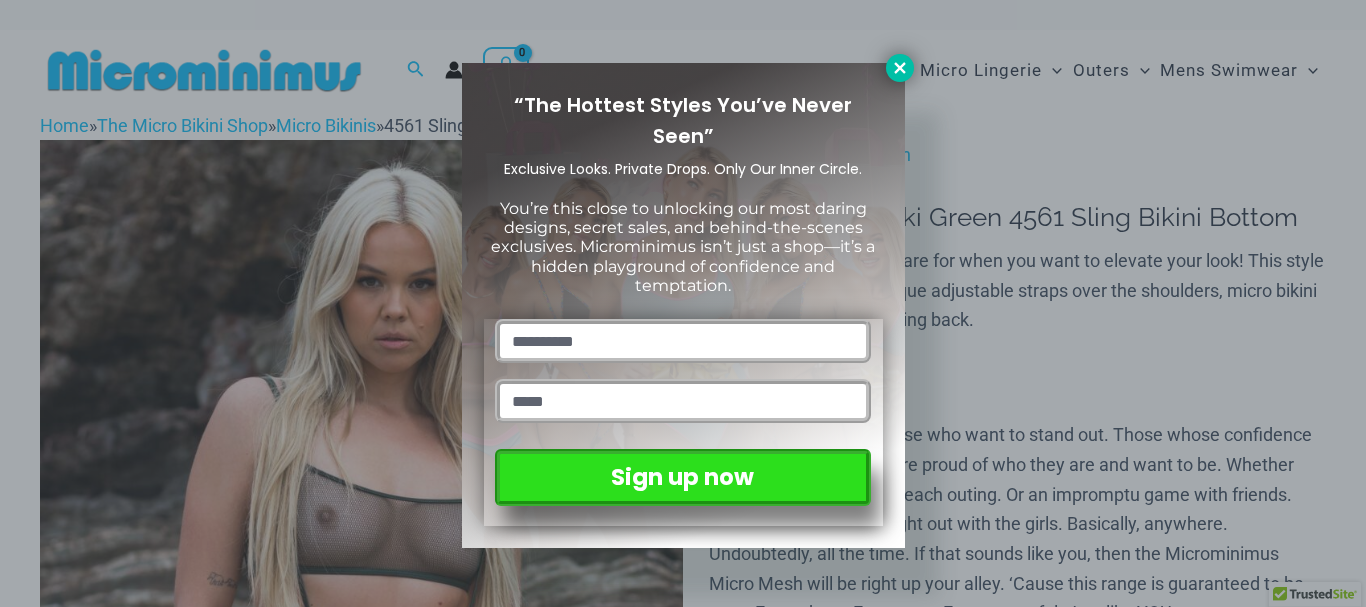 click 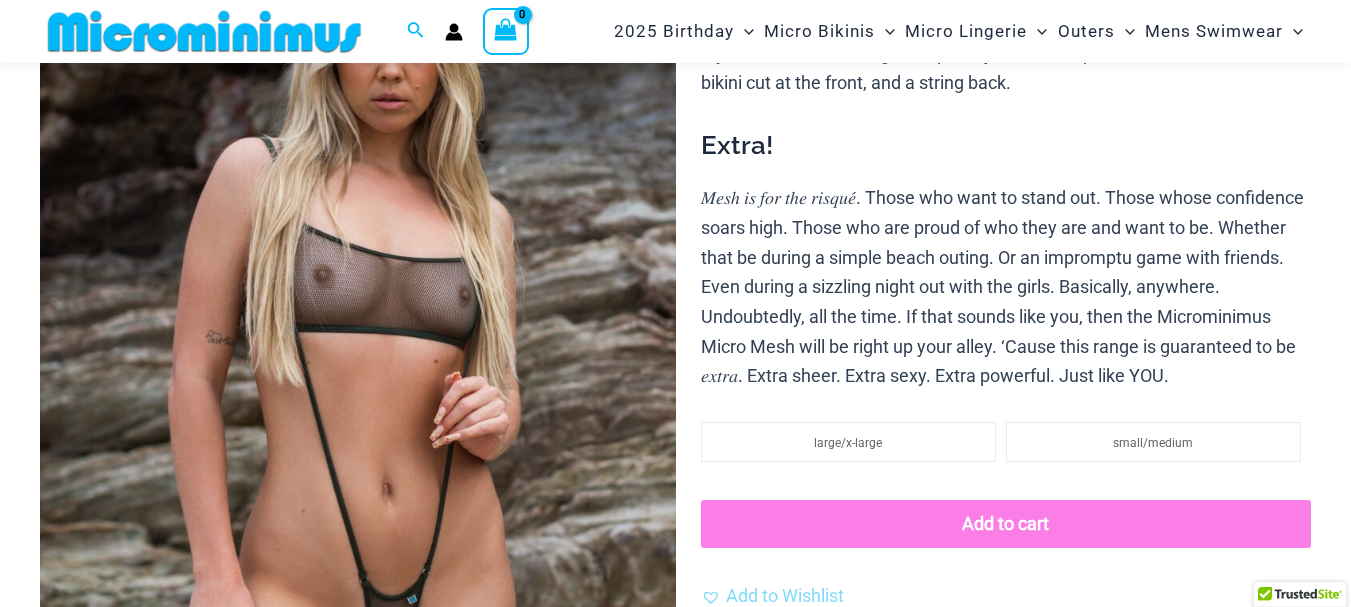 scroll, scrollTop: 282, scrollLeft: 0, axis: vertical 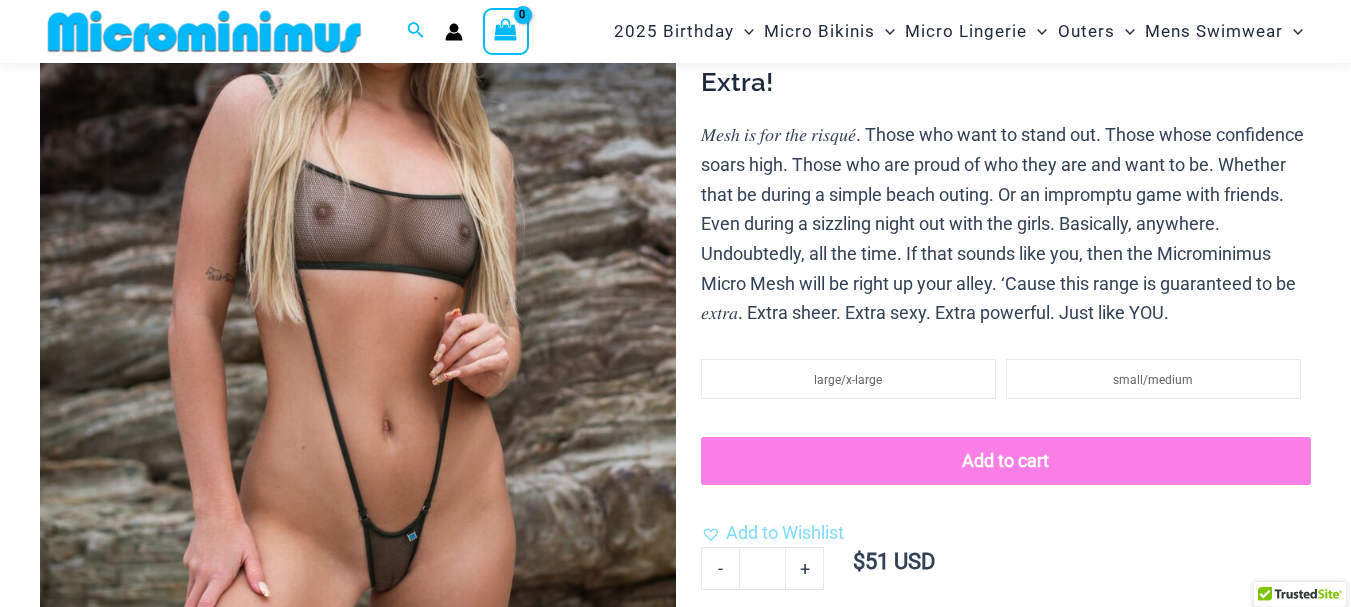 click at bounding box center [358, 316] 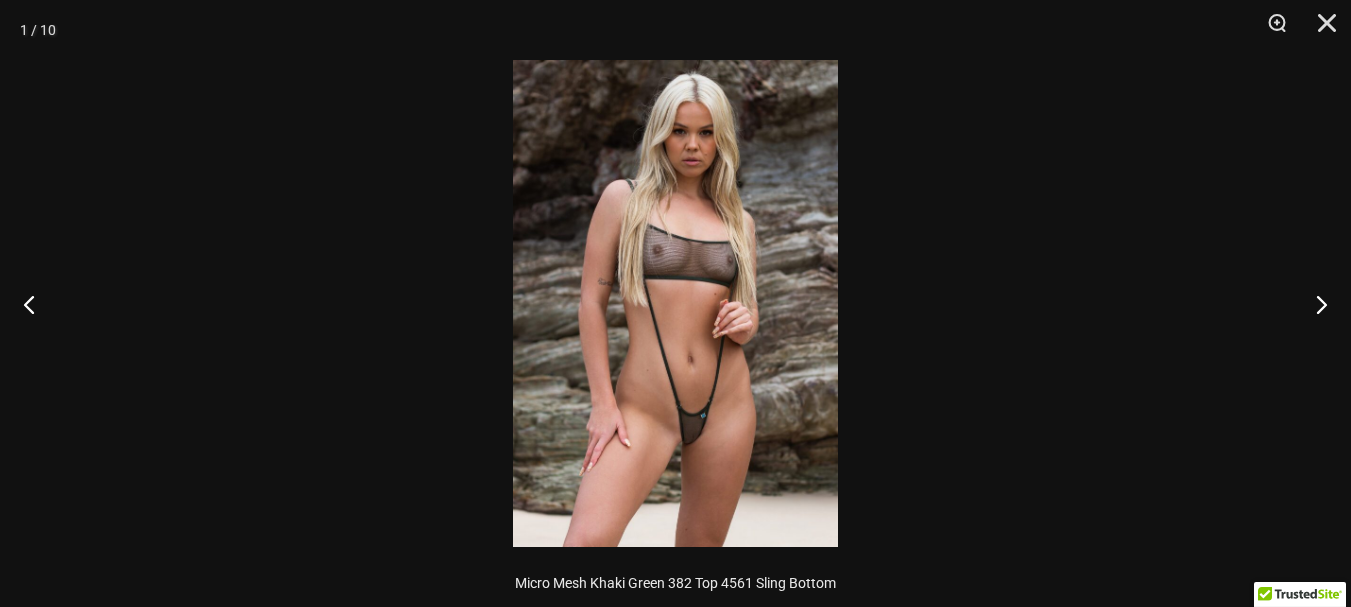 click at bounding box center [675, 303] 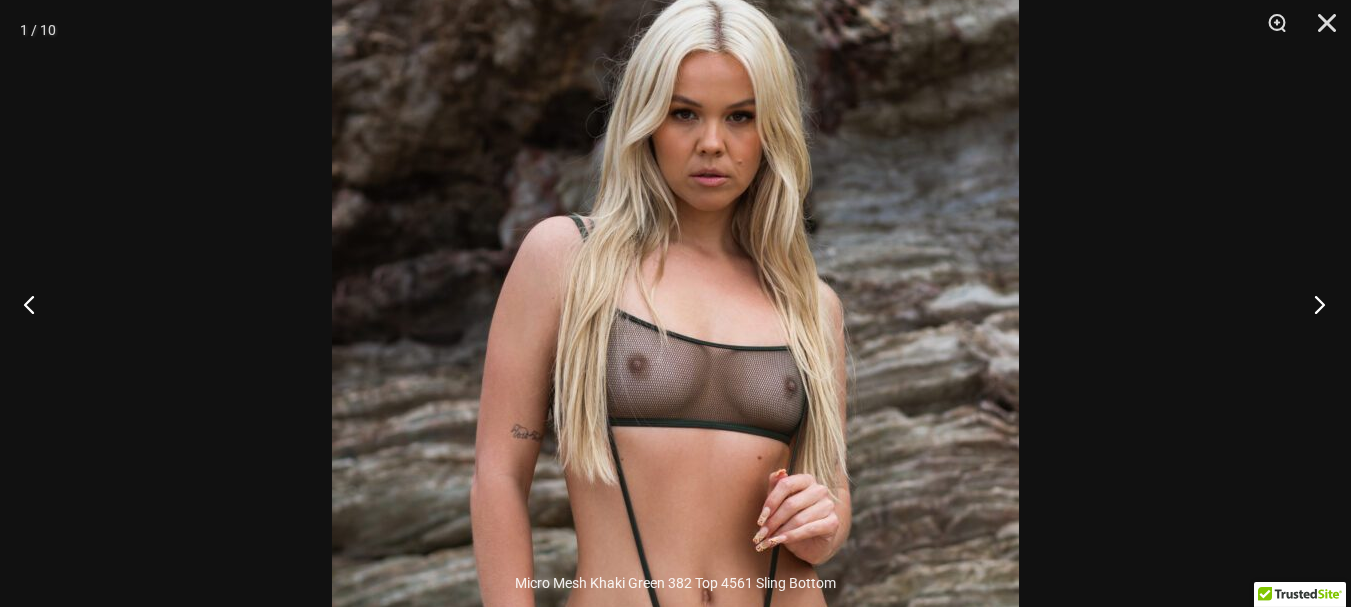 click at bounding box center (1313, 304) 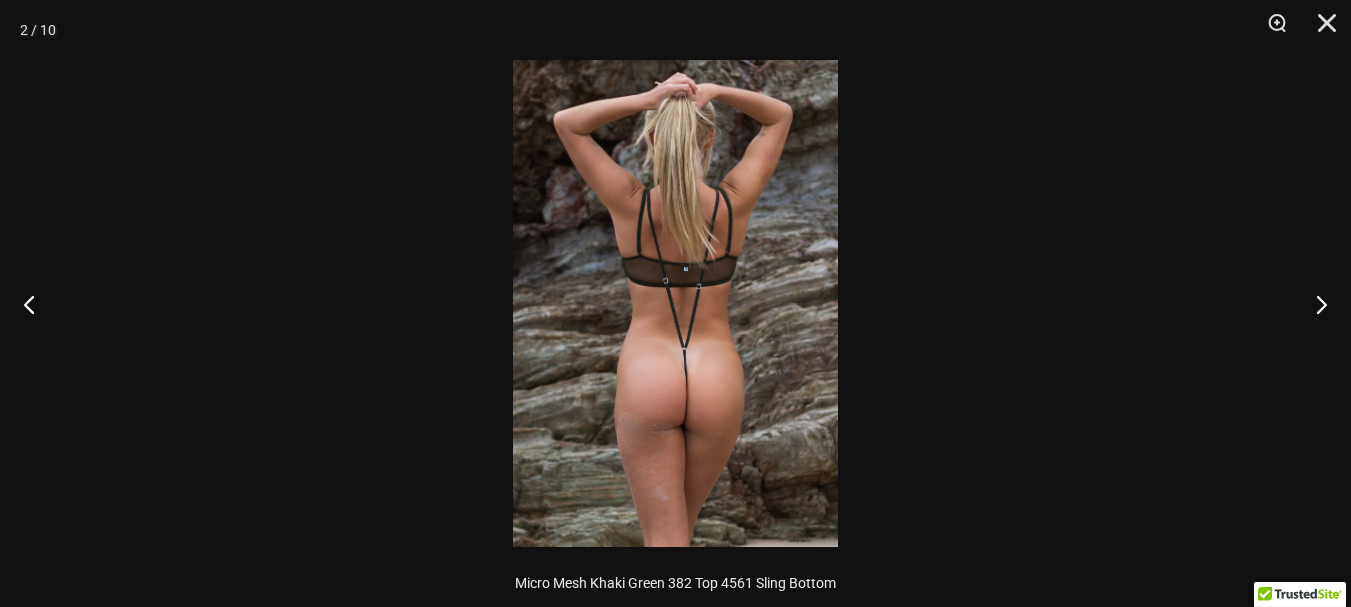 click at bounding box center [675, 303] 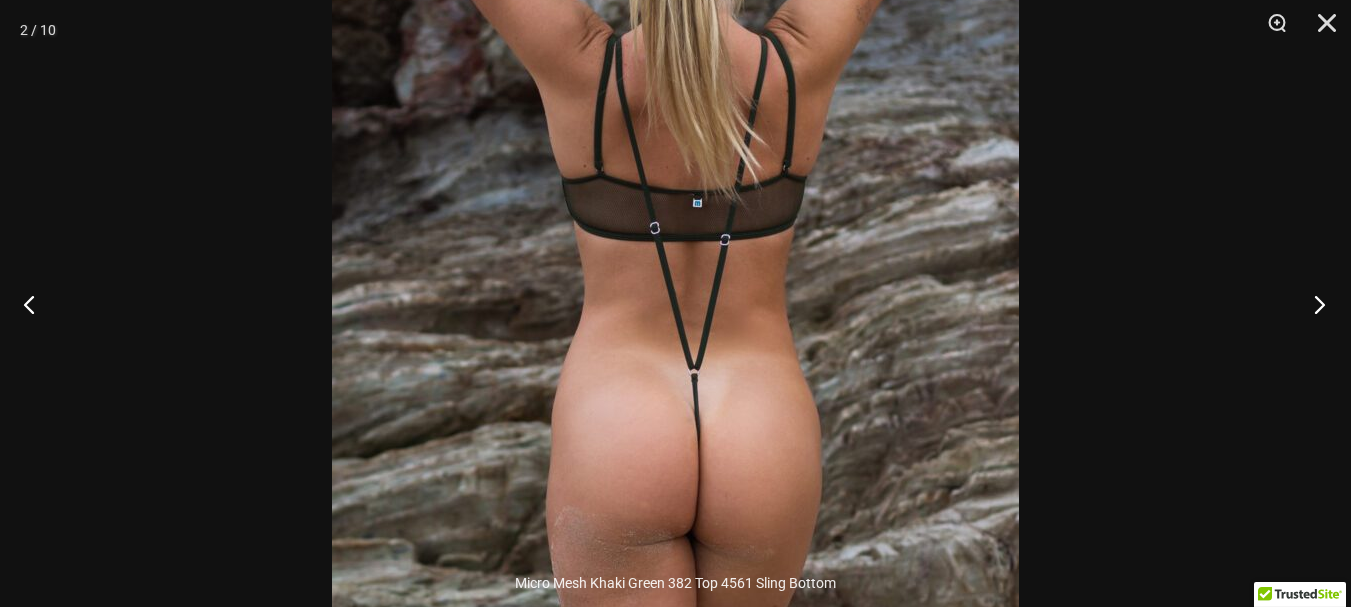click at bounding box center [1313, 304] 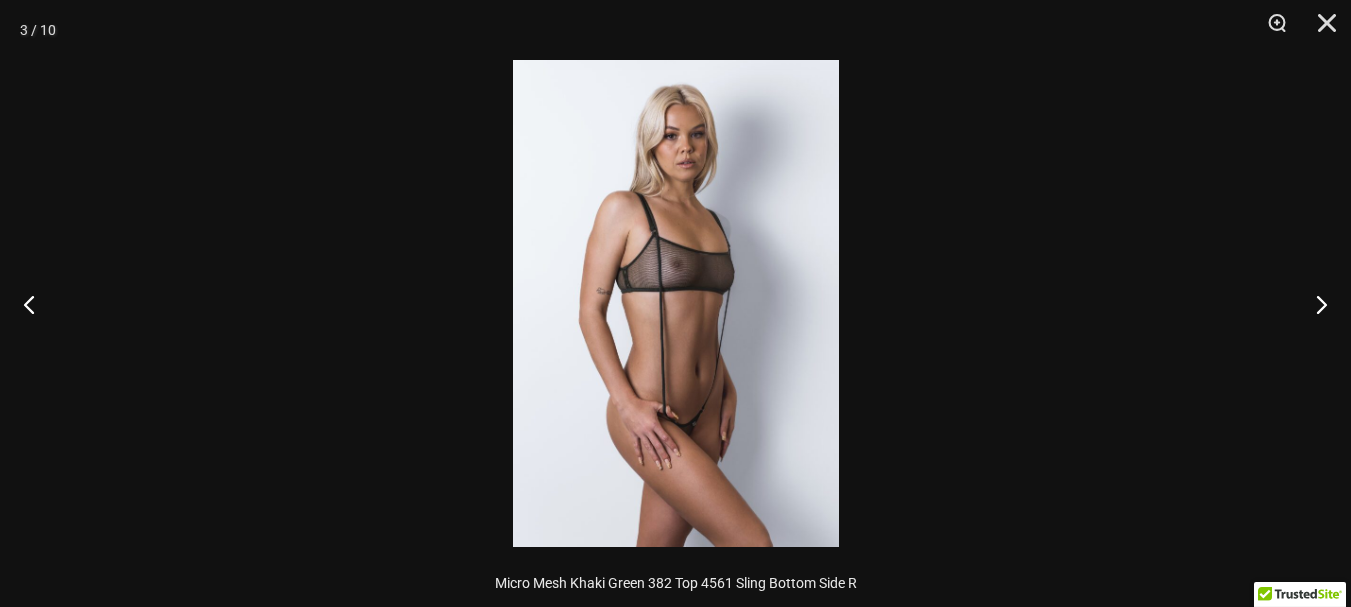 click at bounding box center (676, 303) 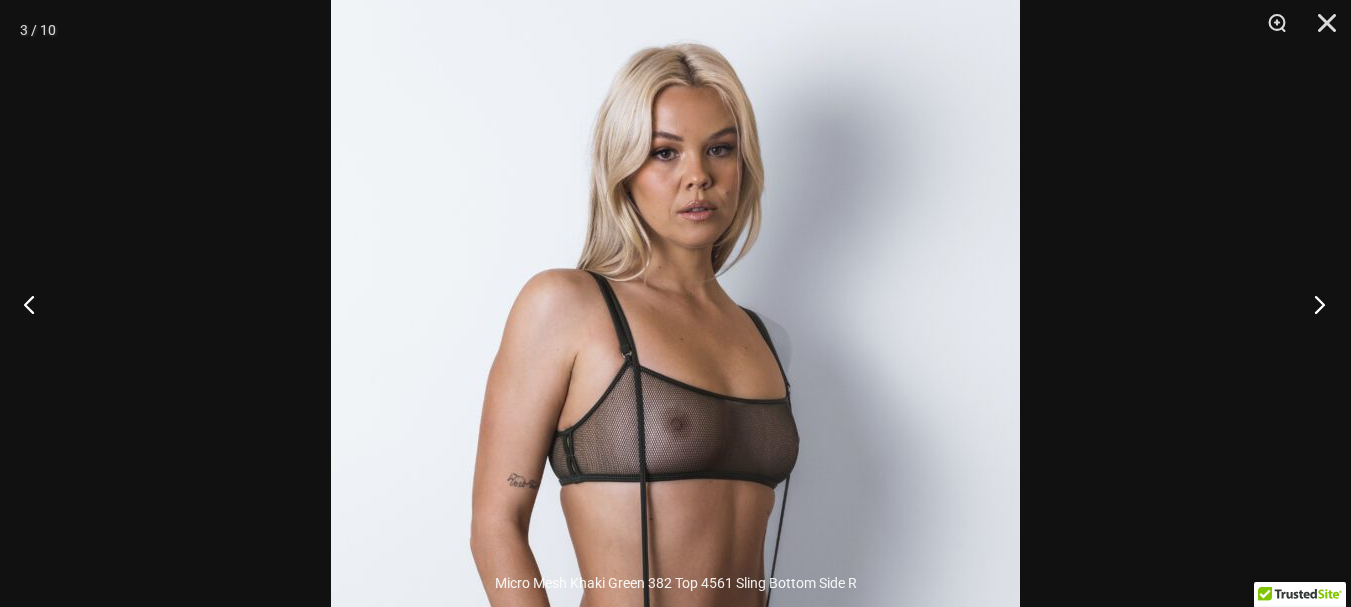 click at bounding box center (1313, 304) 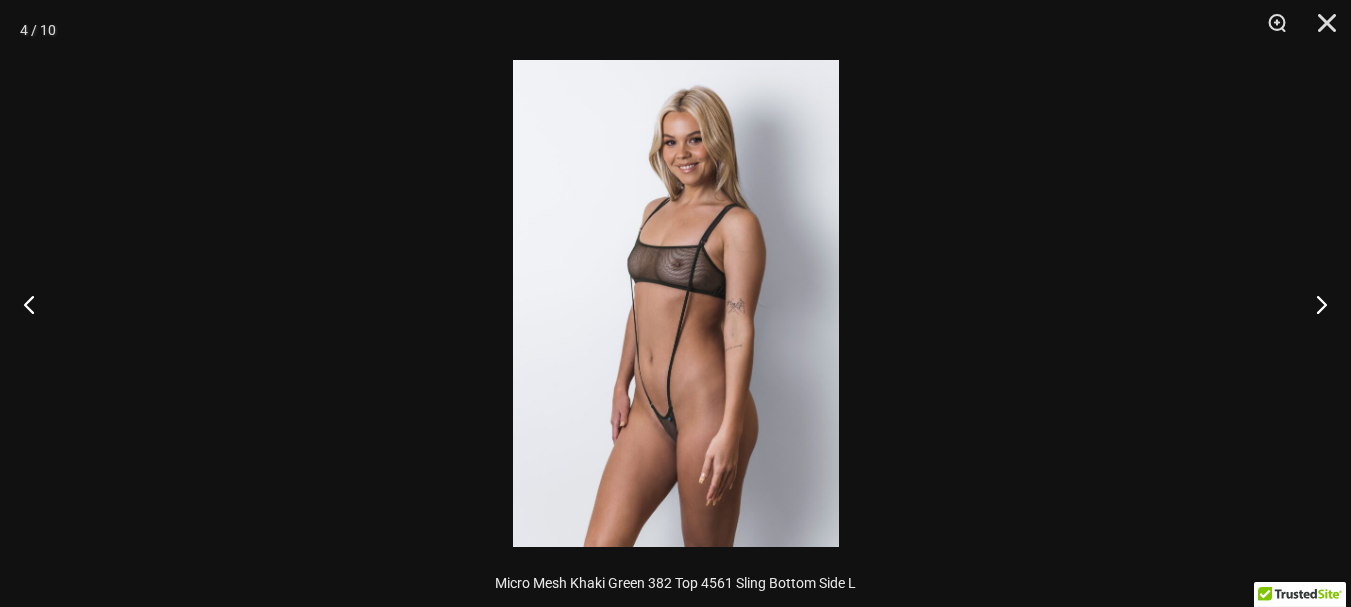 click at bounding box center [676, 303] 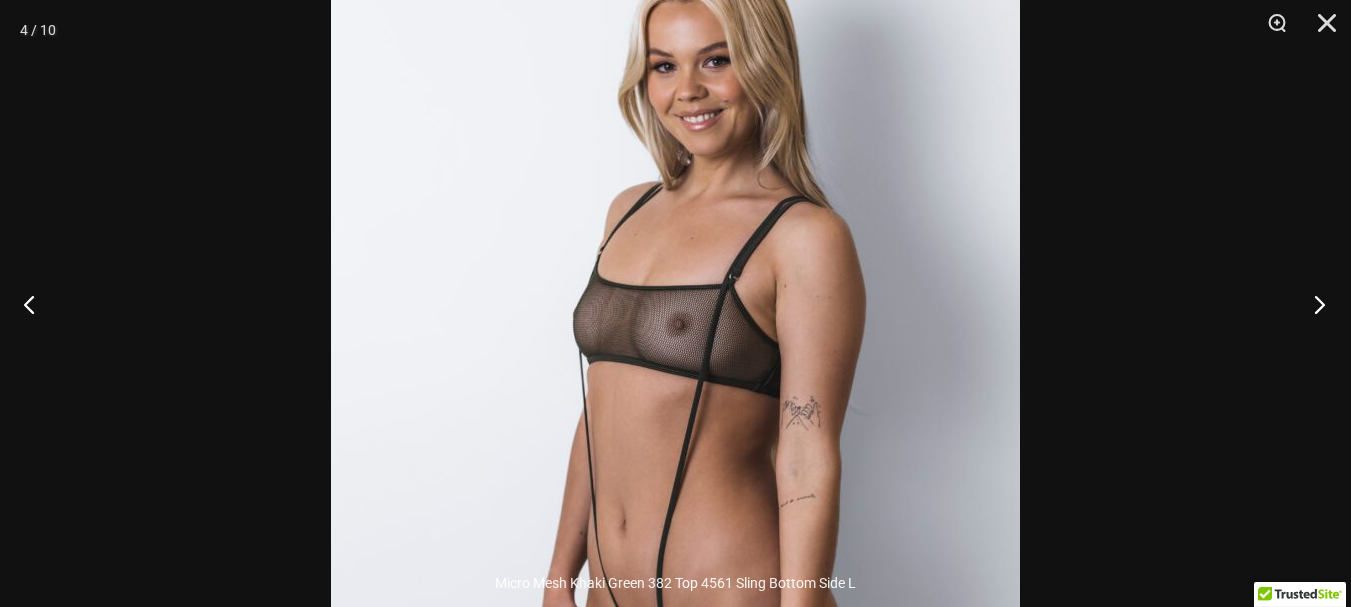 click at bounding box center (1313, 304) 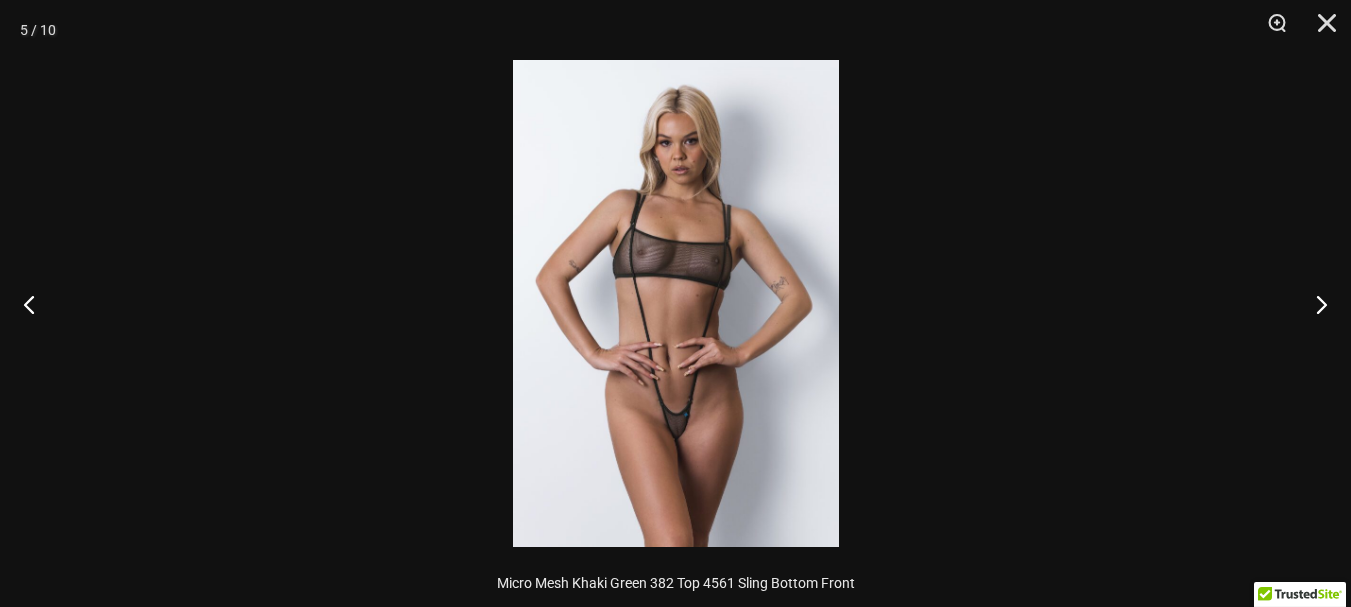 click at bounding box center [676, 303] 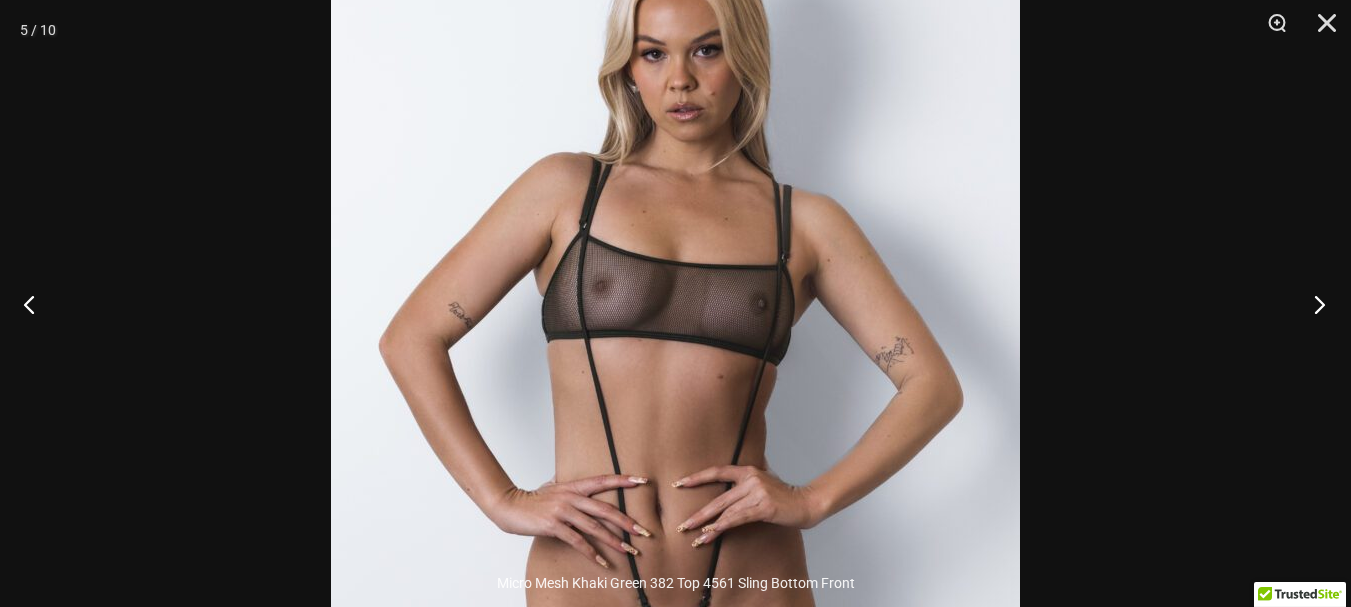 click at bounding box center [1313, 304] 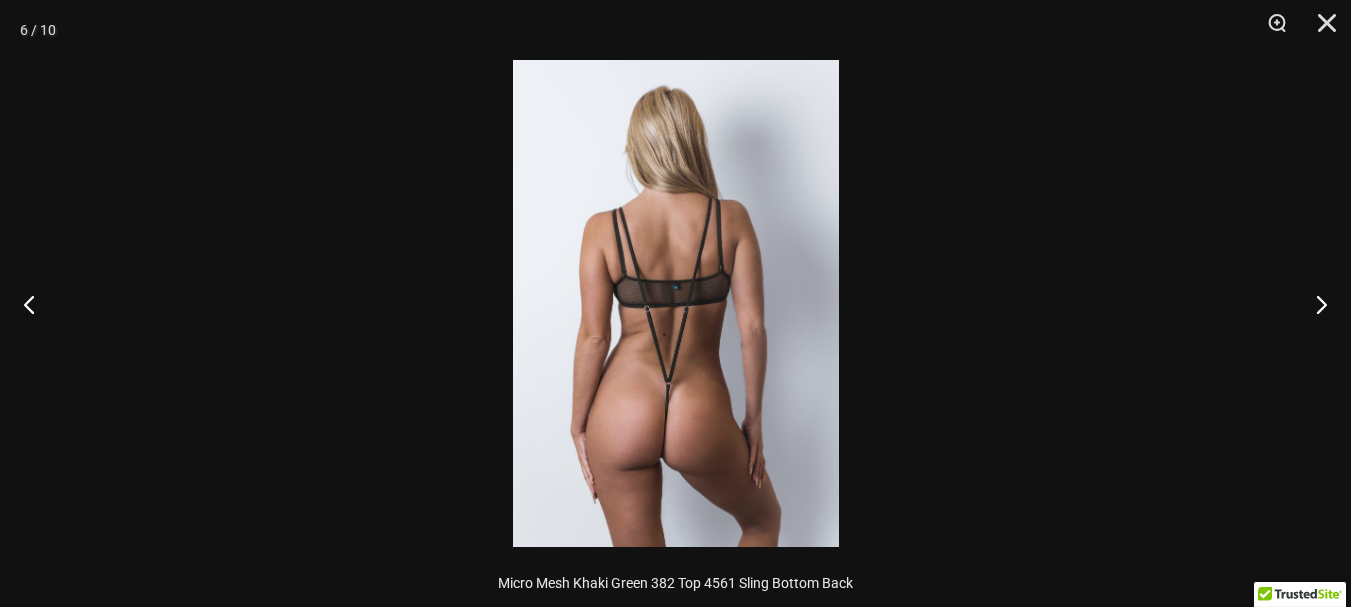 click at bounding box center (676, 303) 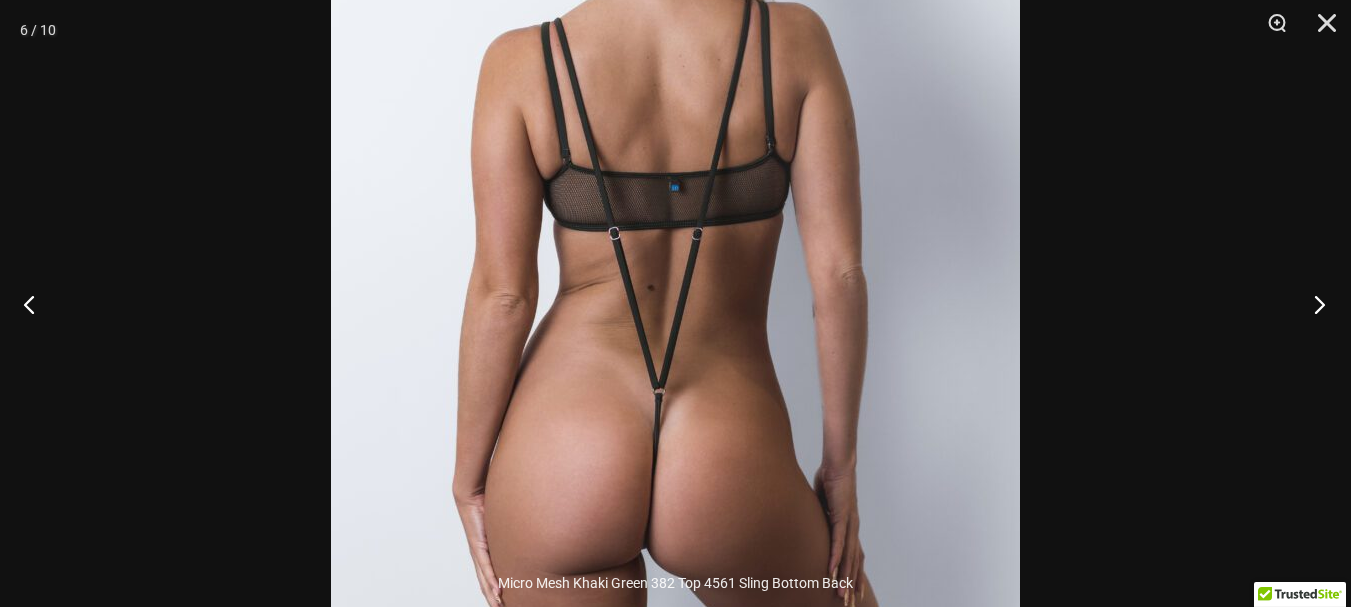 click at bounding box center [1313, 304] 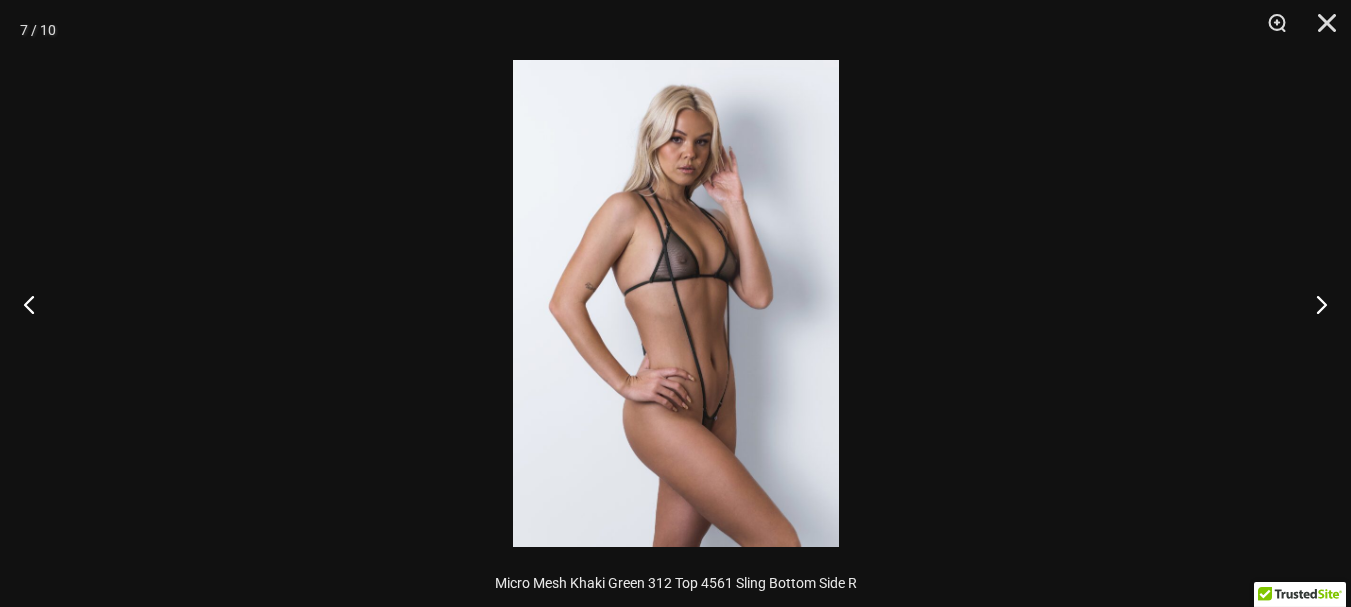 click at bounding box center [676, 303] 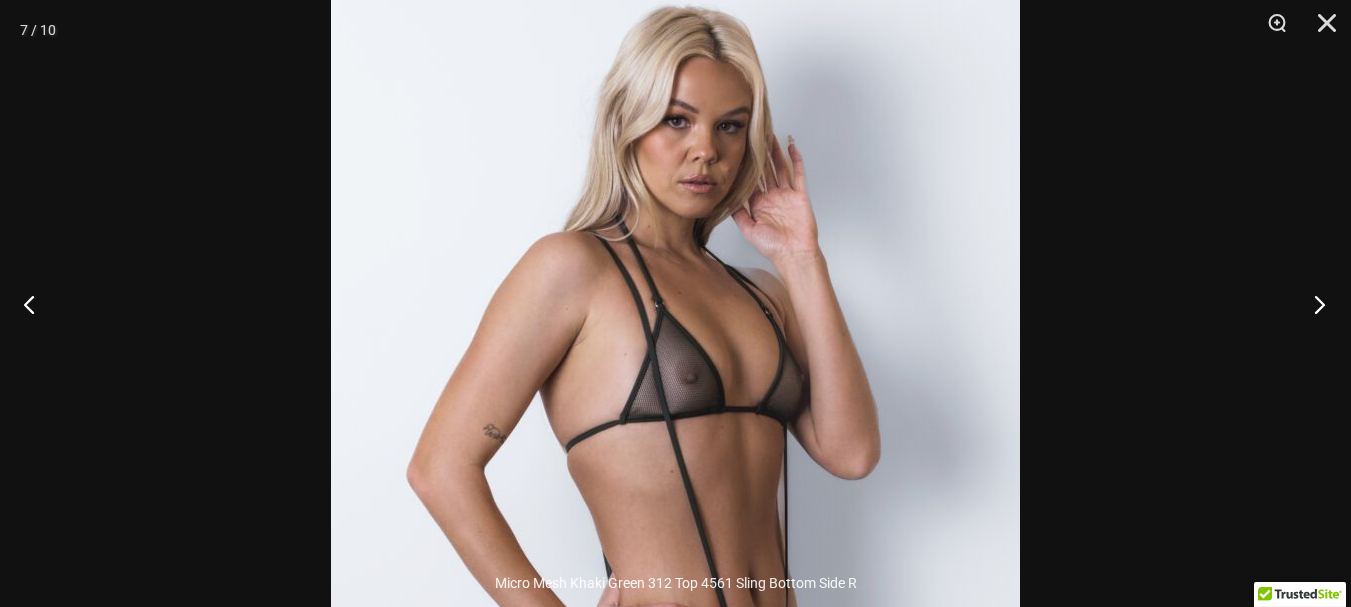 click at bounding box center [1313, 304] 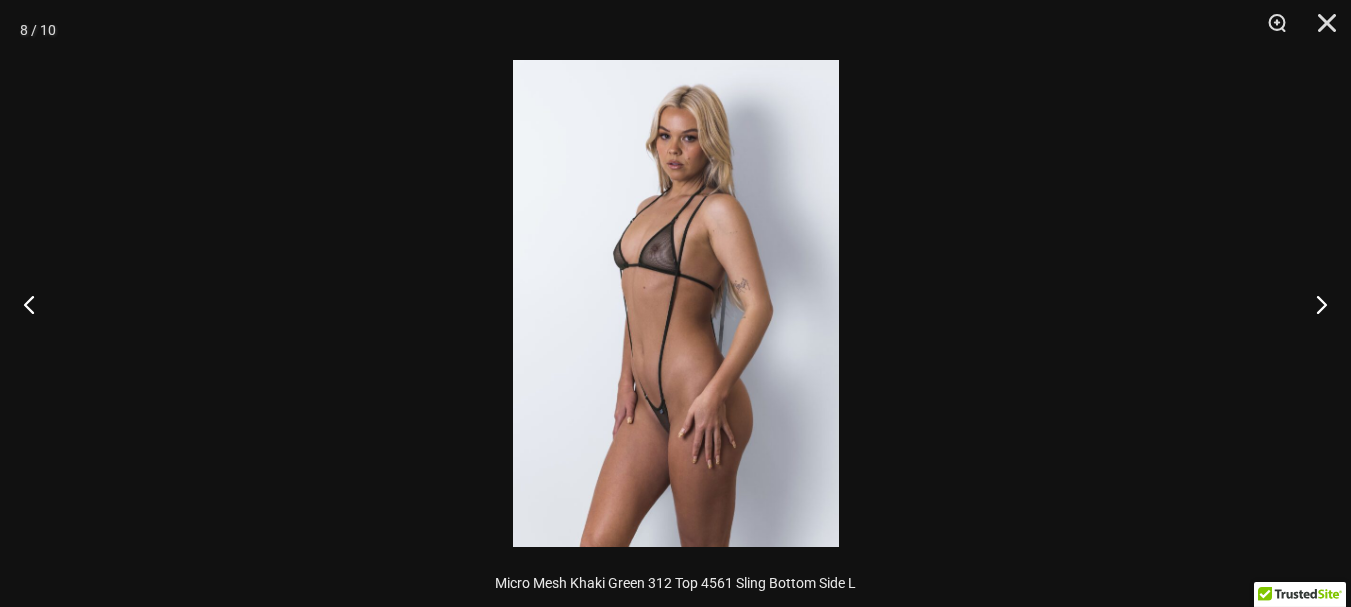 click at bounding box center [676, 303] 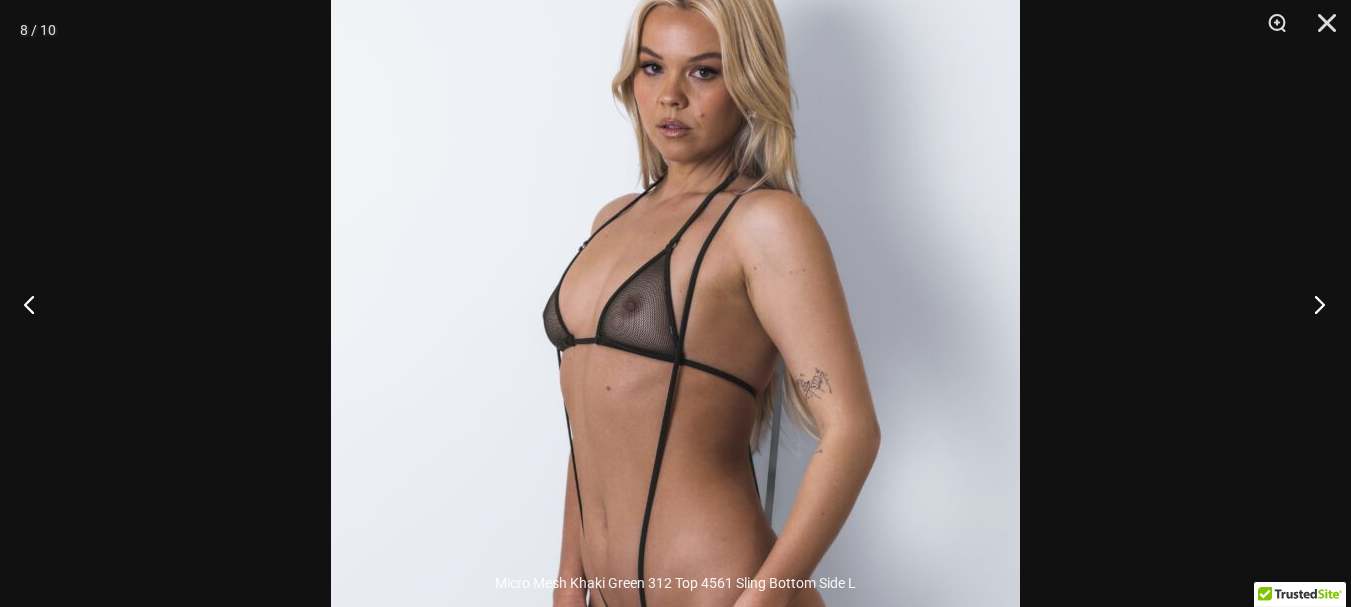 click at bounding box center (1313, 304) 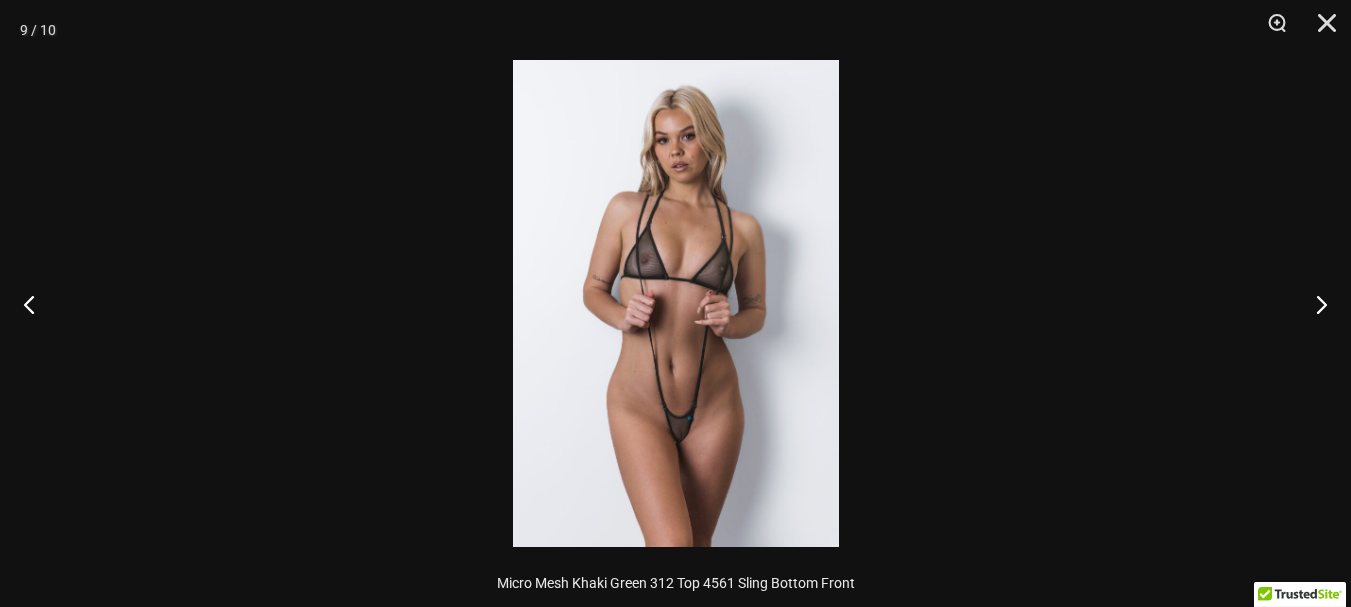 click at bounding box center (676, 303) 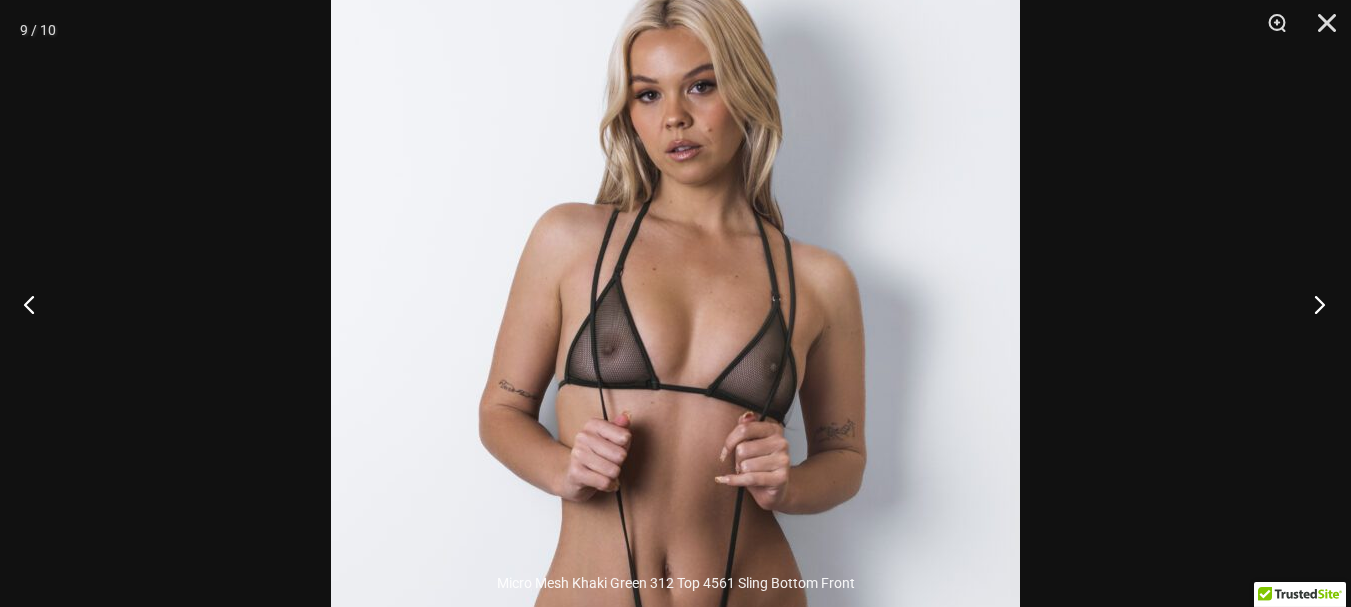 click at bounding box center (1313, 304) 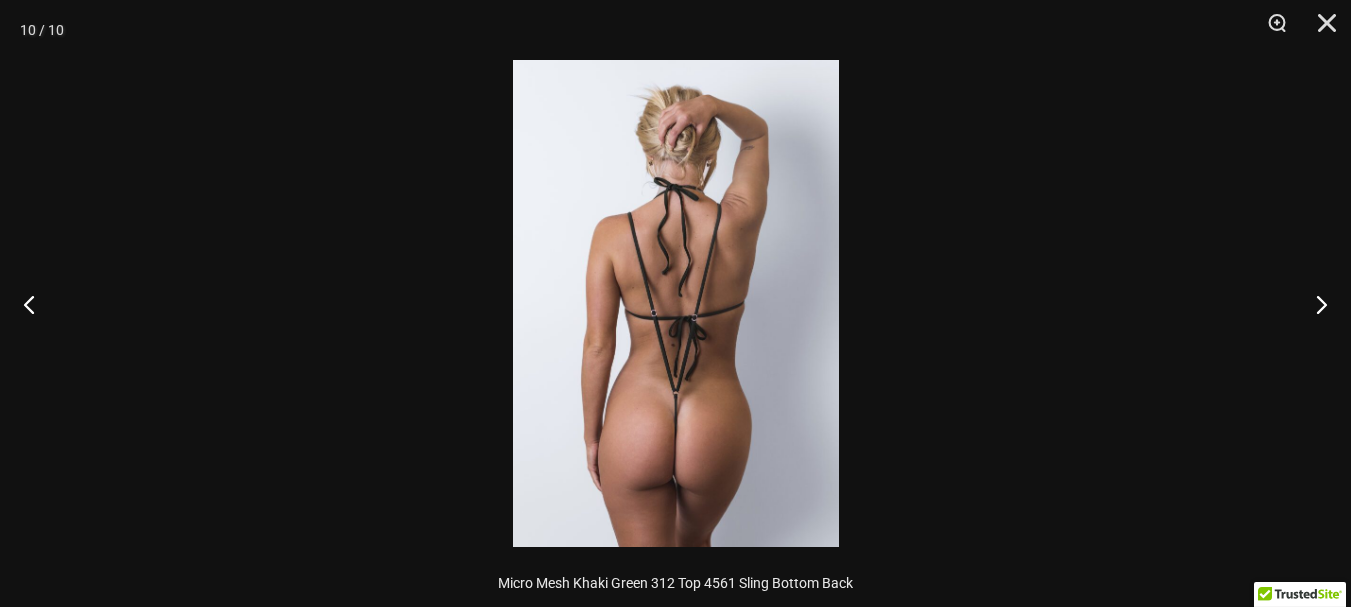 click at bounding box center [676, 303] 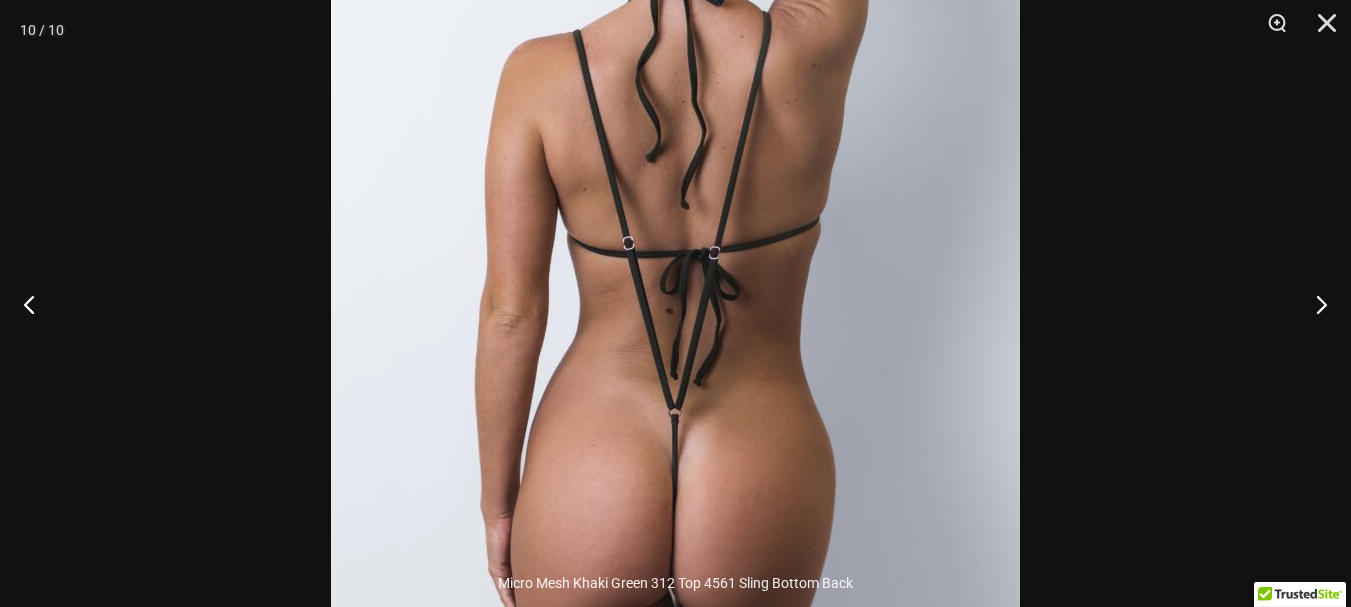 click at bounding box center (675, 223) 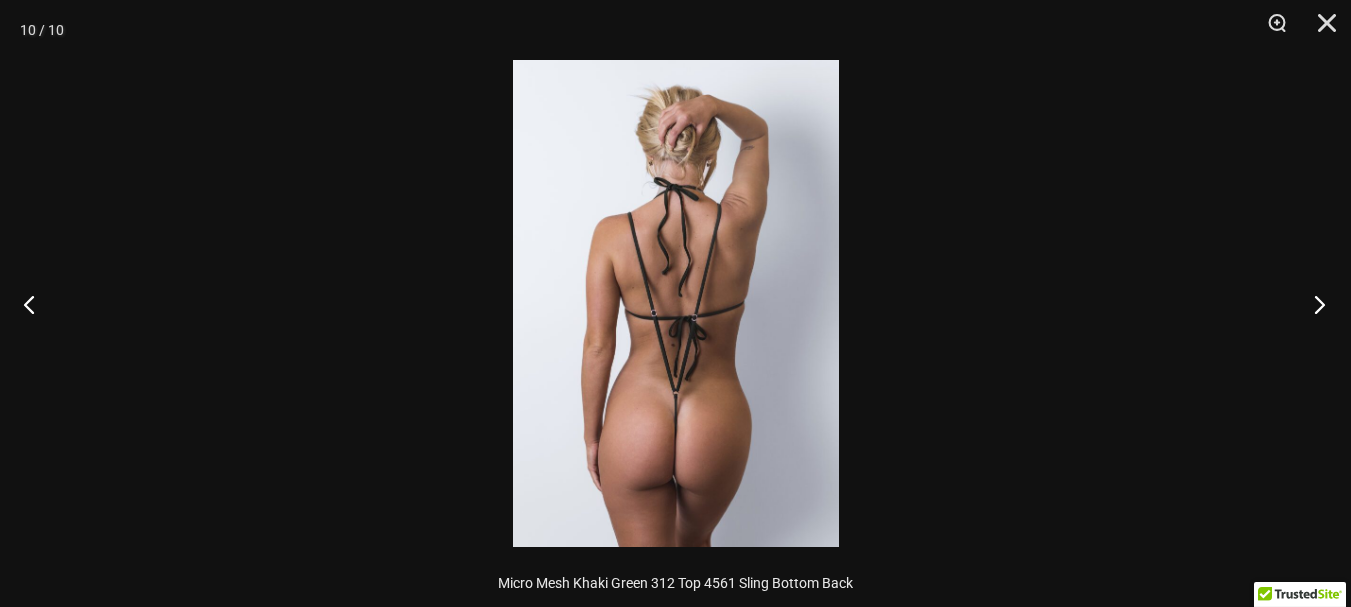 click at bounding box center [1313, 304] 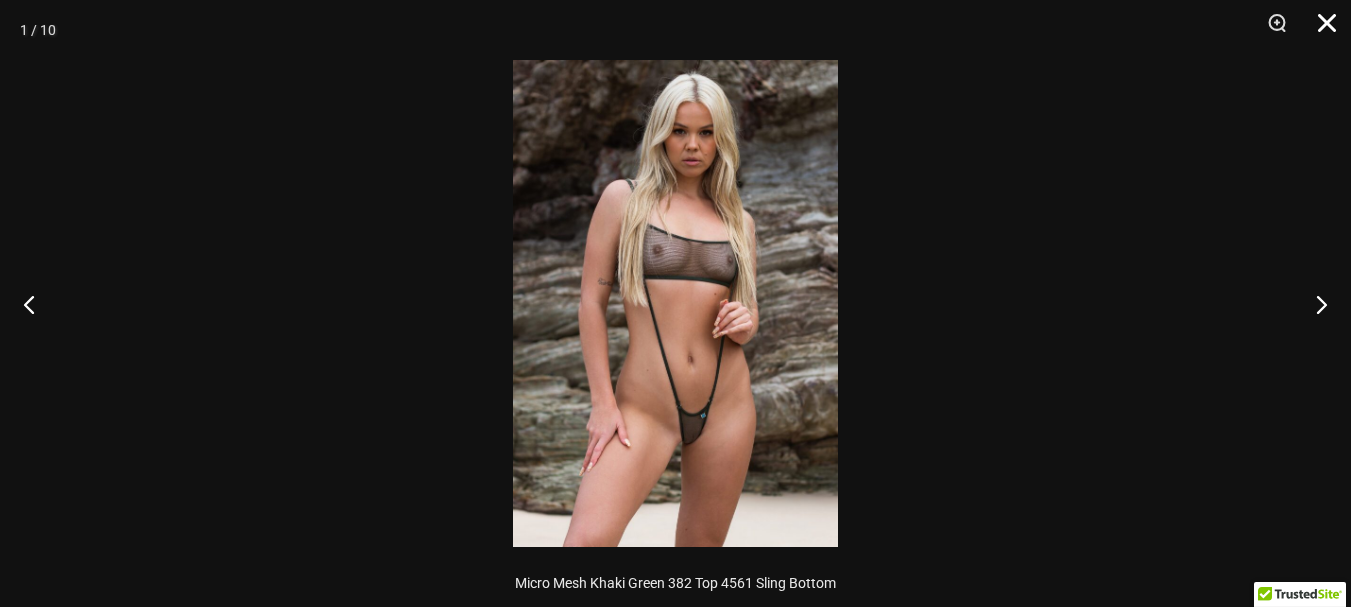 click at bounding box center (1320, 30) 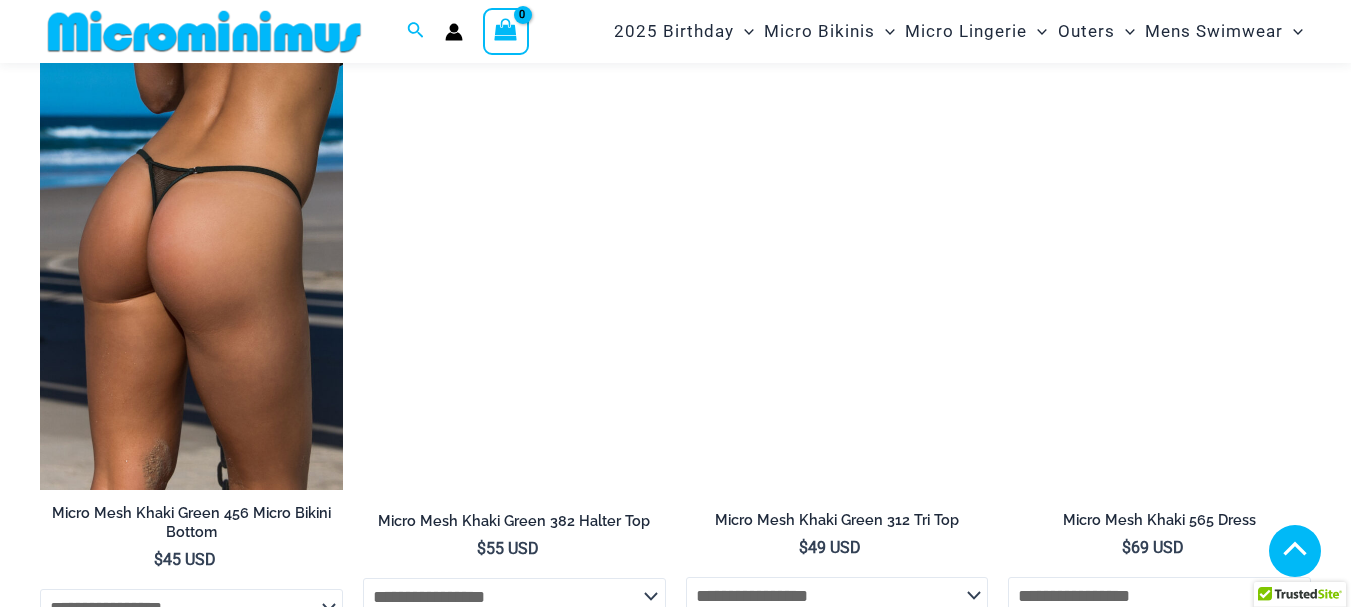 scroll, scrollTop: 1882, scrollLeft: 0, axis: vertical 